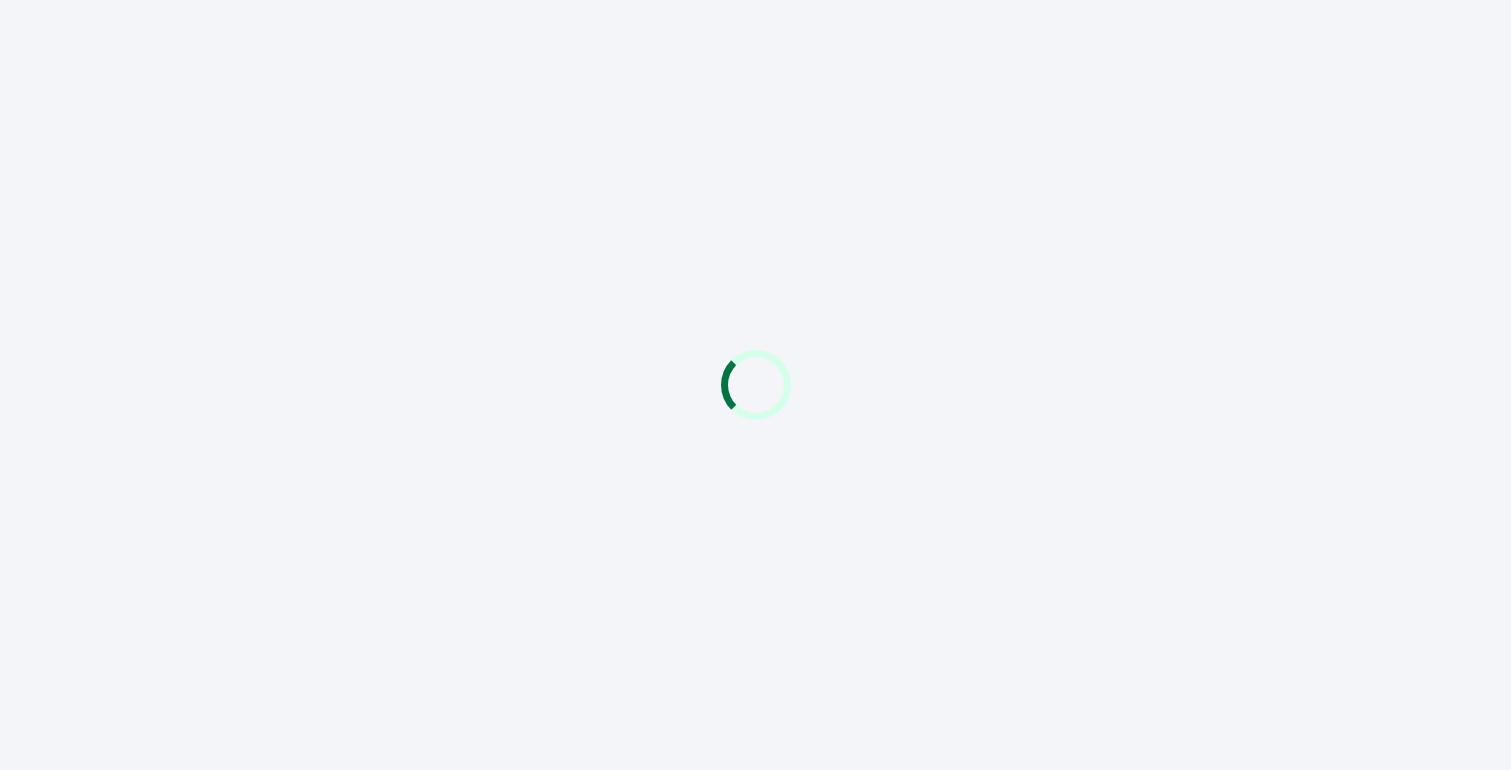 scroll, scrollTop: 0, scrollLeft: 0, axis: both 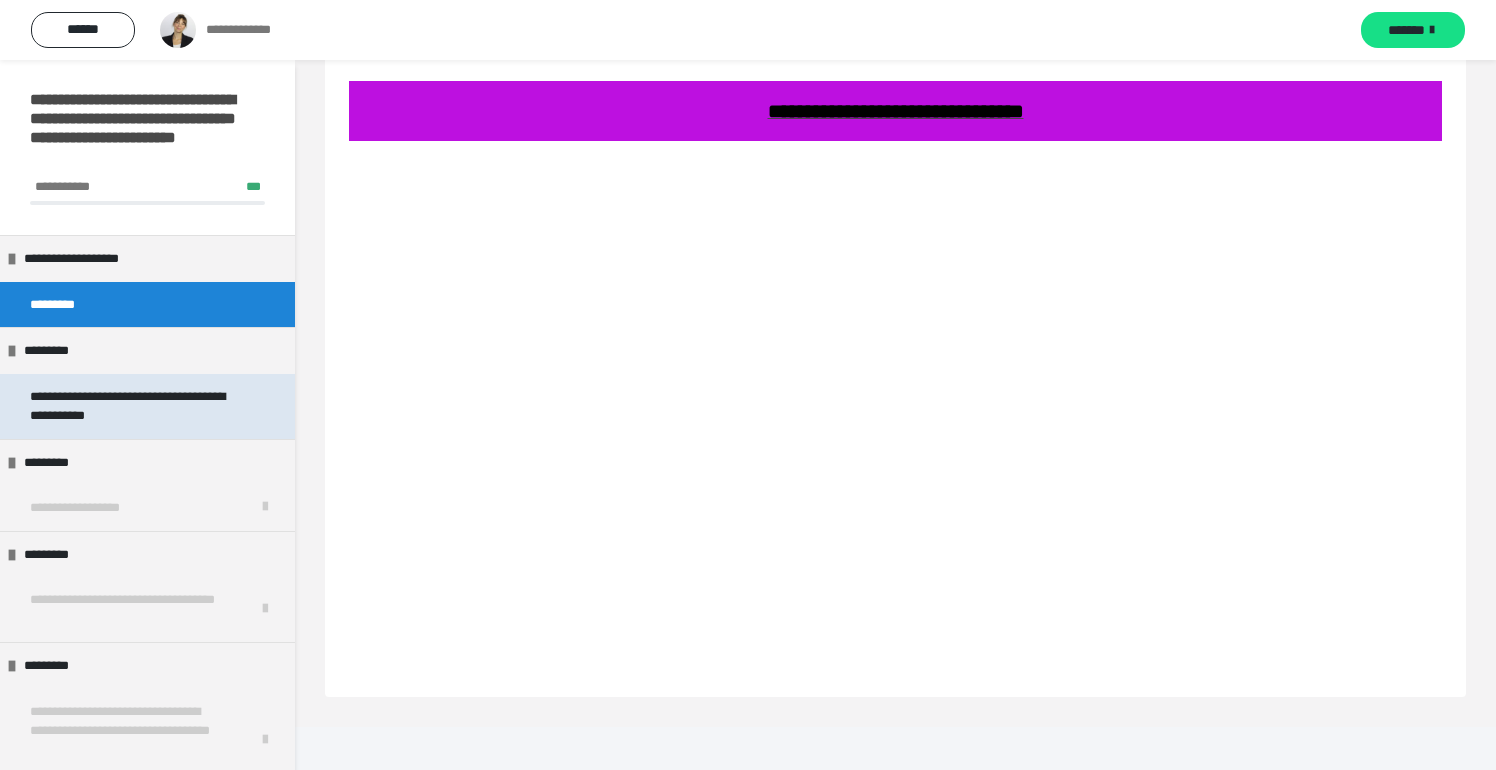 click on "**********" at bounding box center [132, 406] 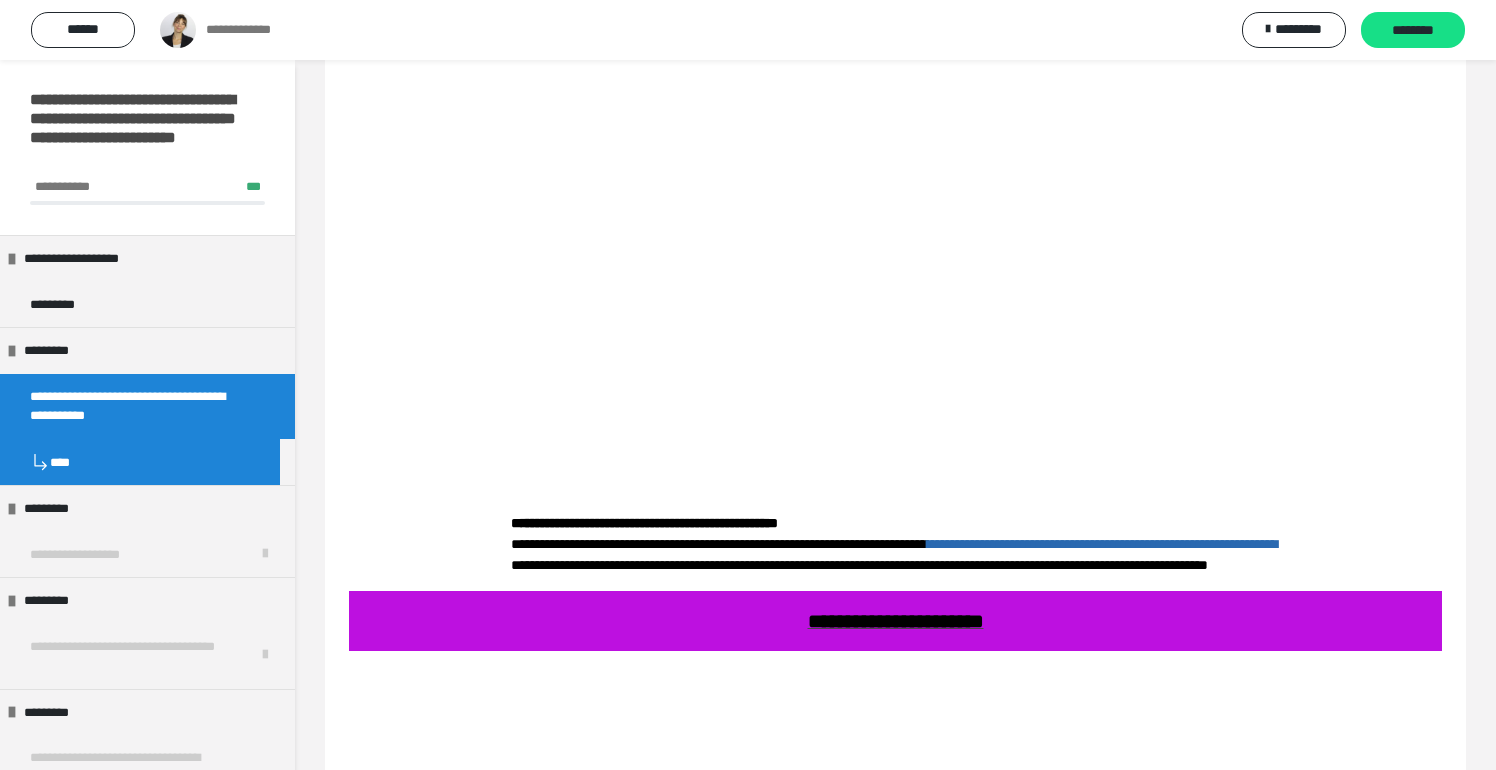 click on "**********" at bounding box center (132, 406) 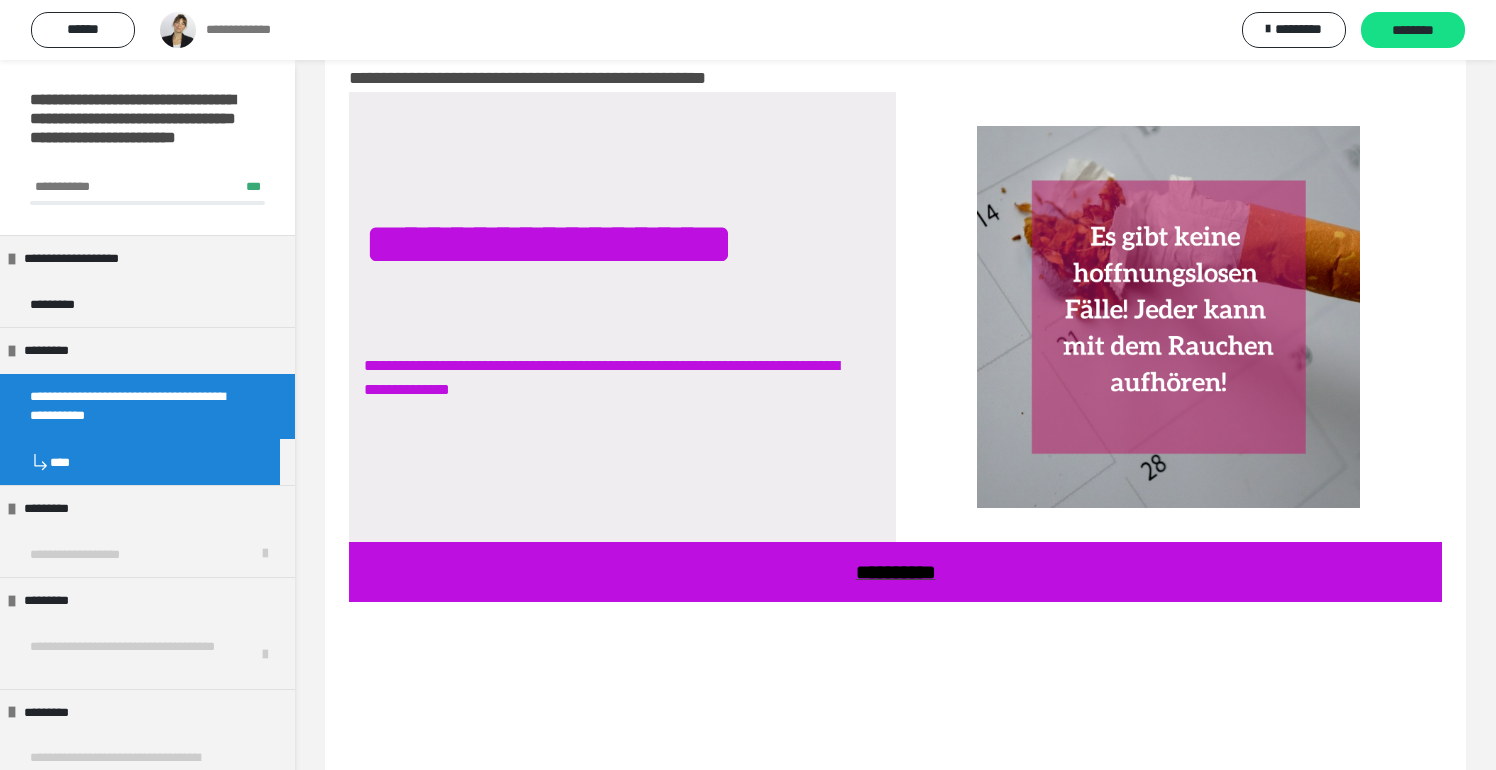 scroll, scrollTop: 0, scrollLeft: 0, axis: both 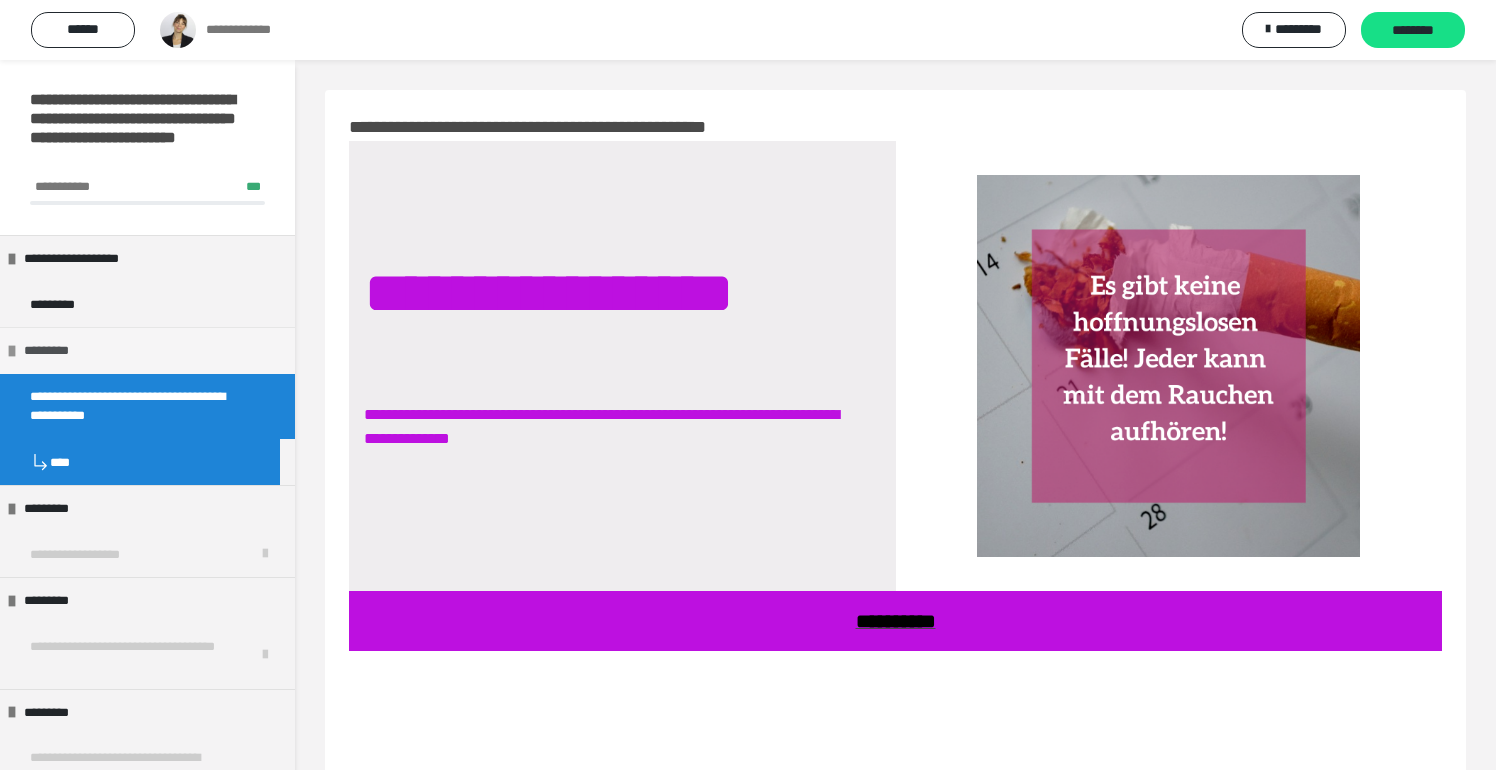 click on "*********" at bounding box center [51, 351] 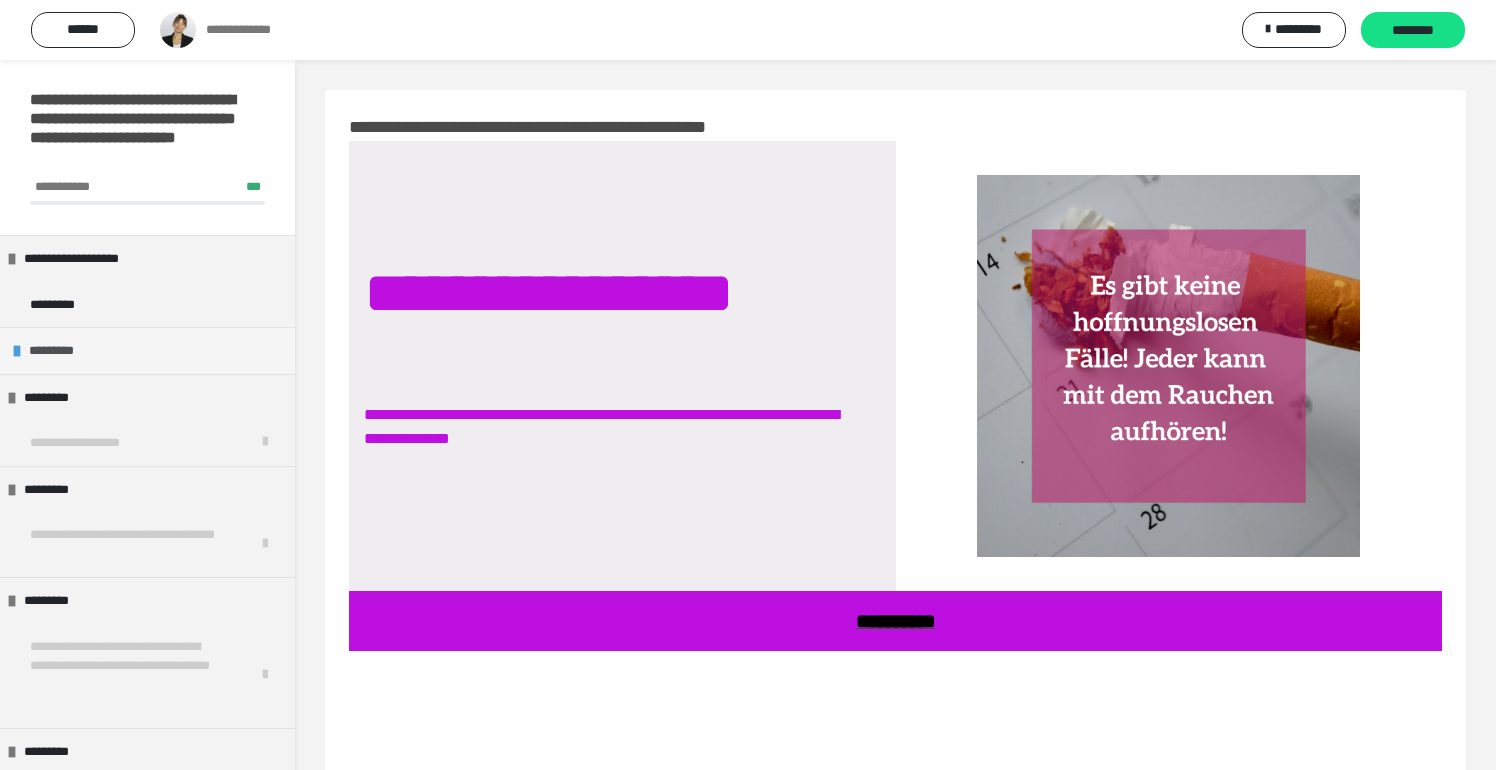 click on "*********" at bounding box center [56, 351] 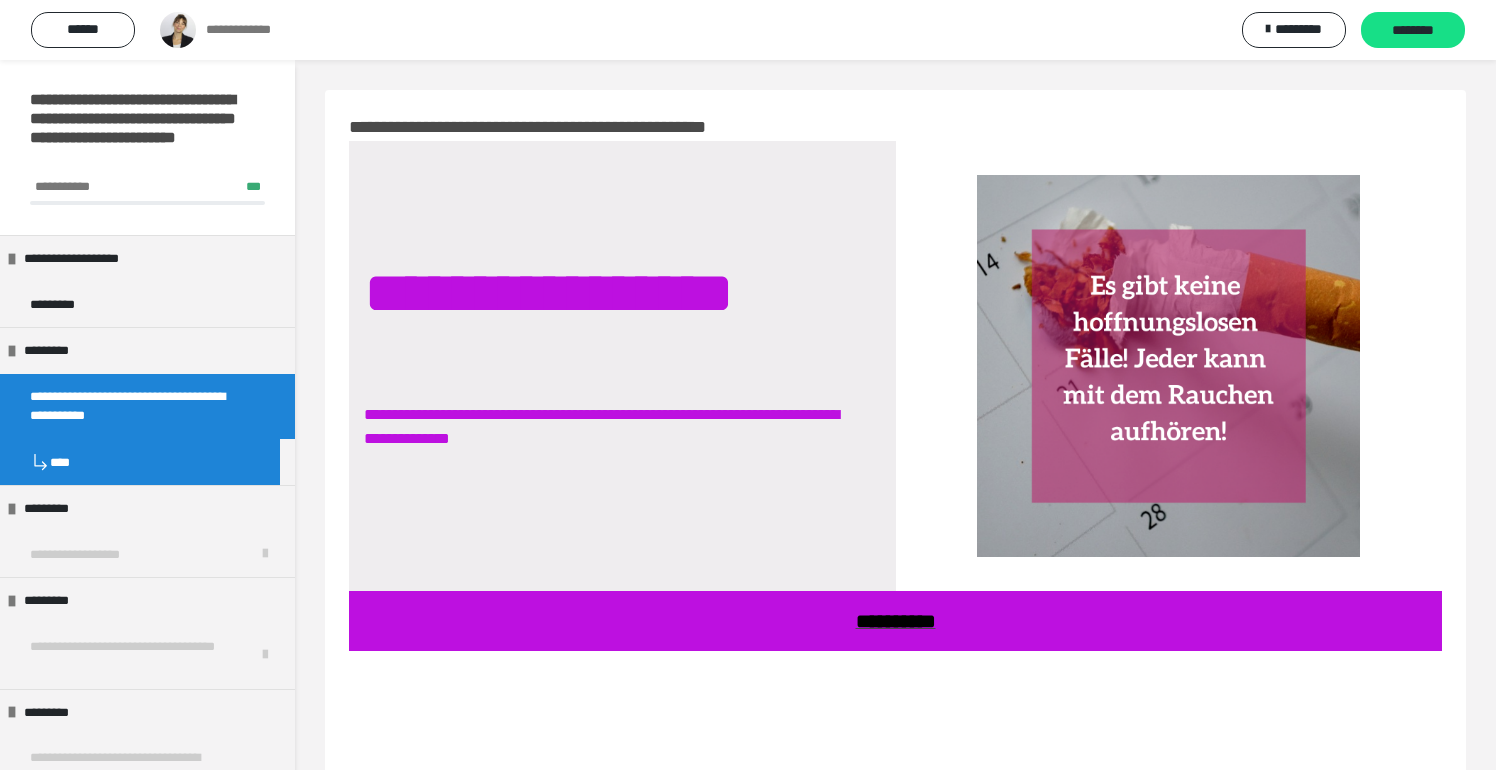 click on "**********" at bounding box center (896, 621) 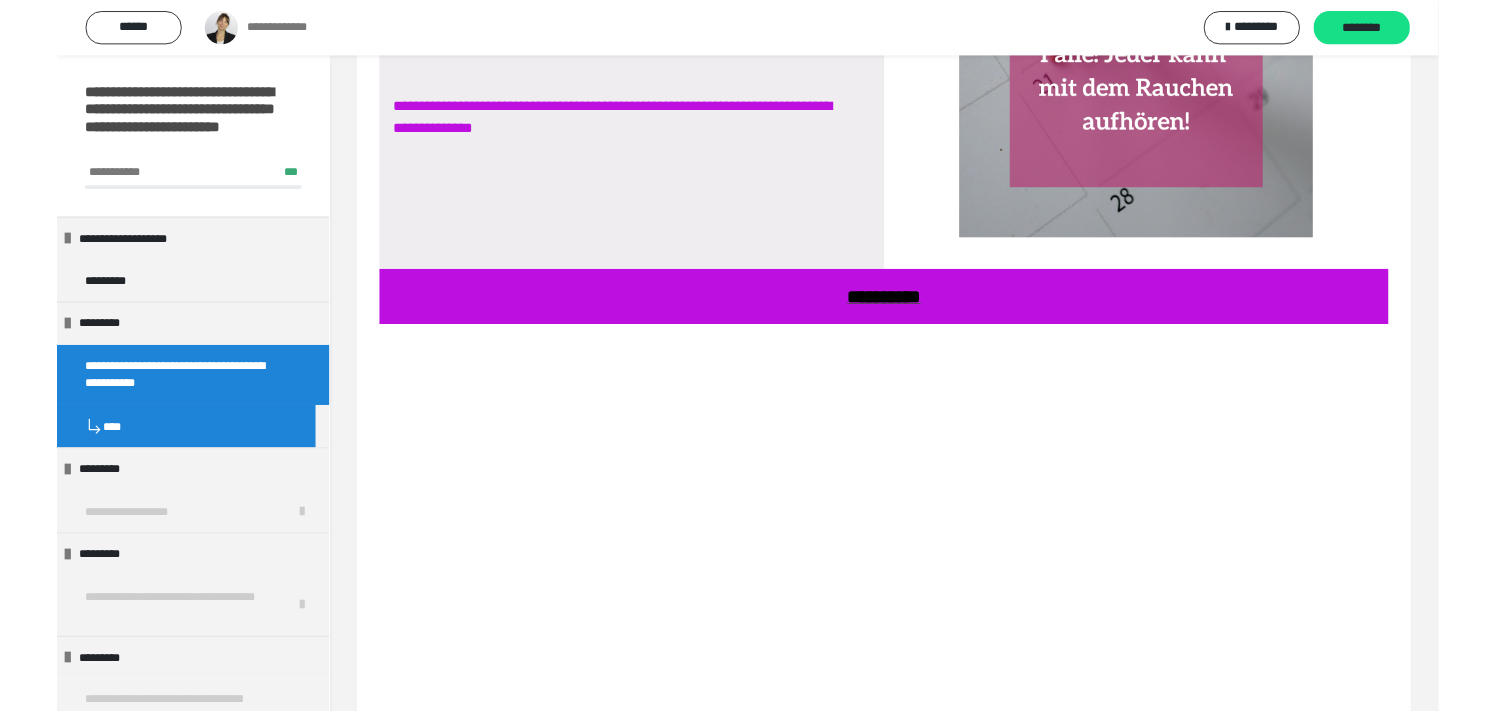 scroll, scrollTop: 600, scrollLeft: 0, axis: vertical 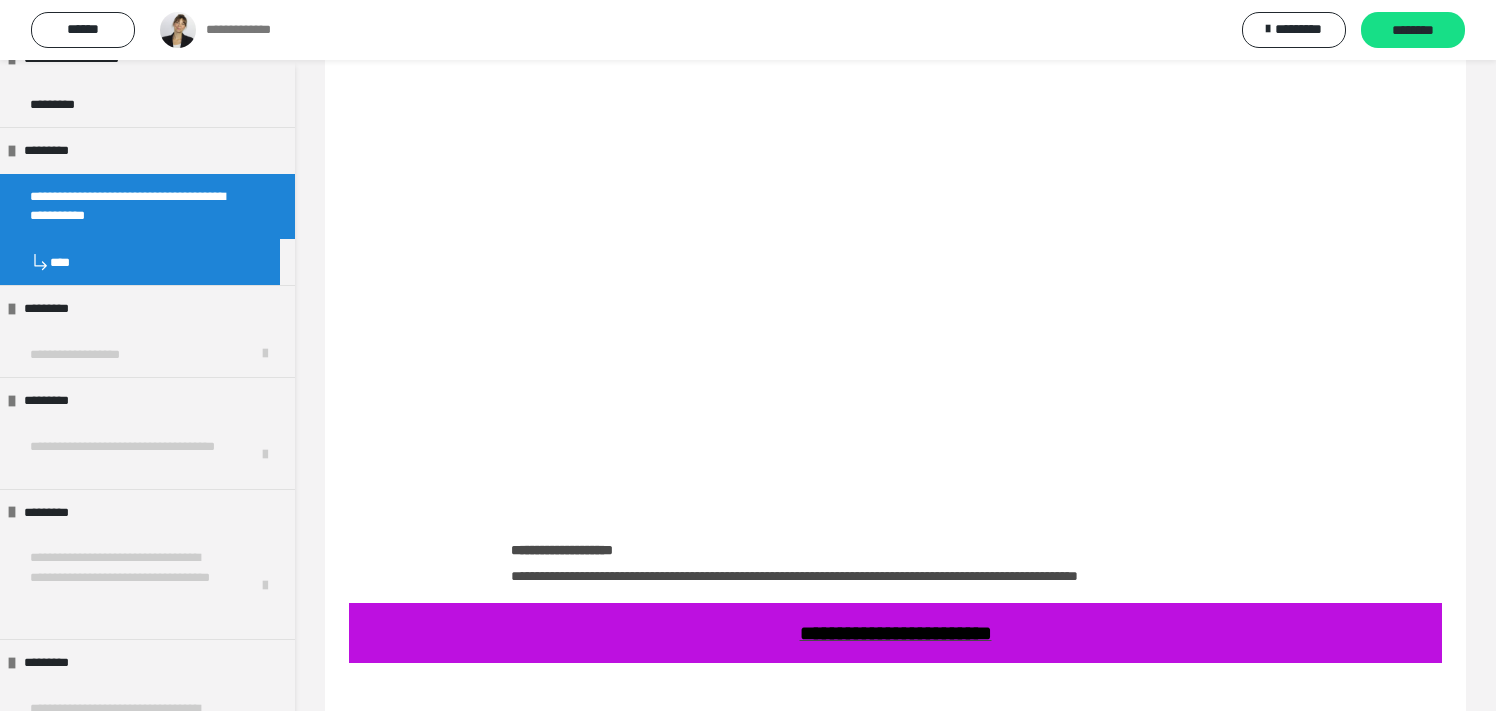 click on "**********" at bounding box center (895, 1767) 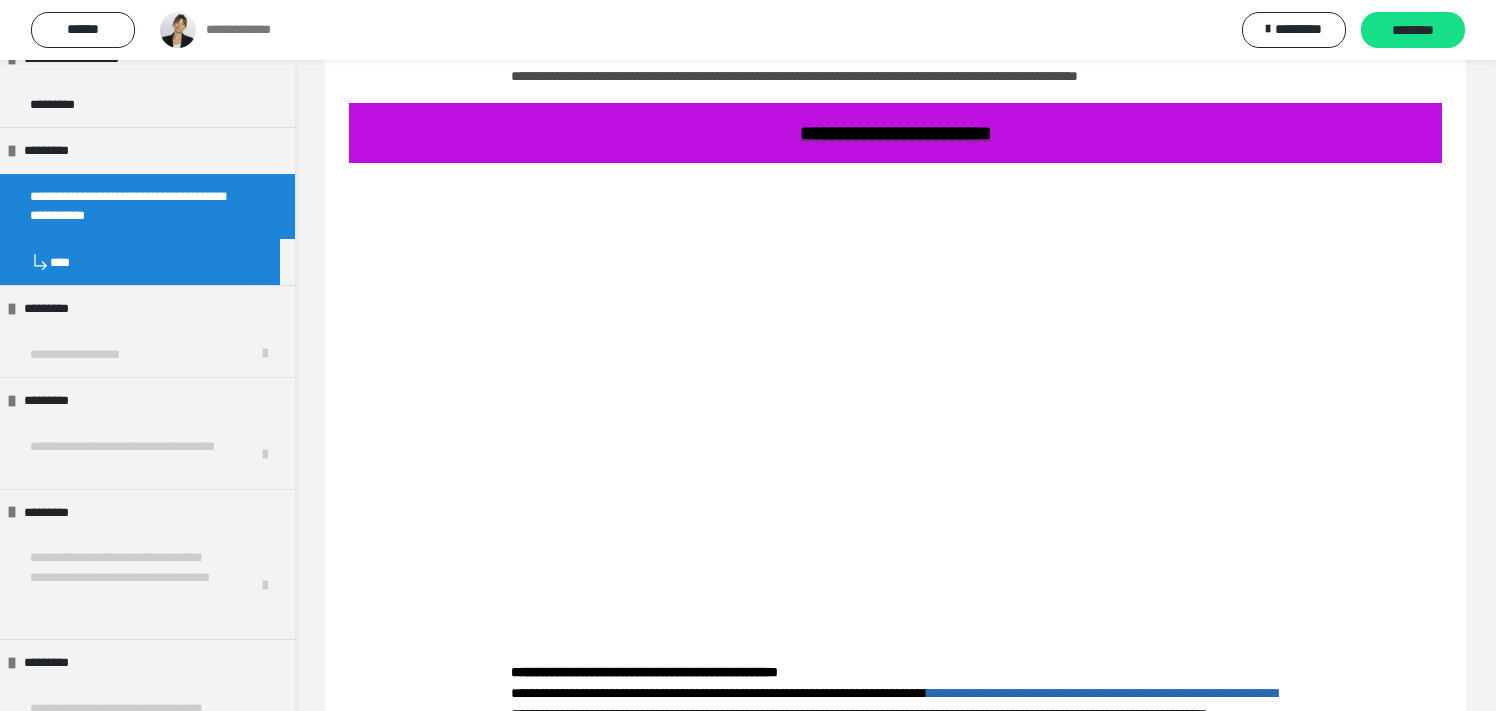 scroll, scrollTop: 1200, scrollLeft: 0, axis: vertical 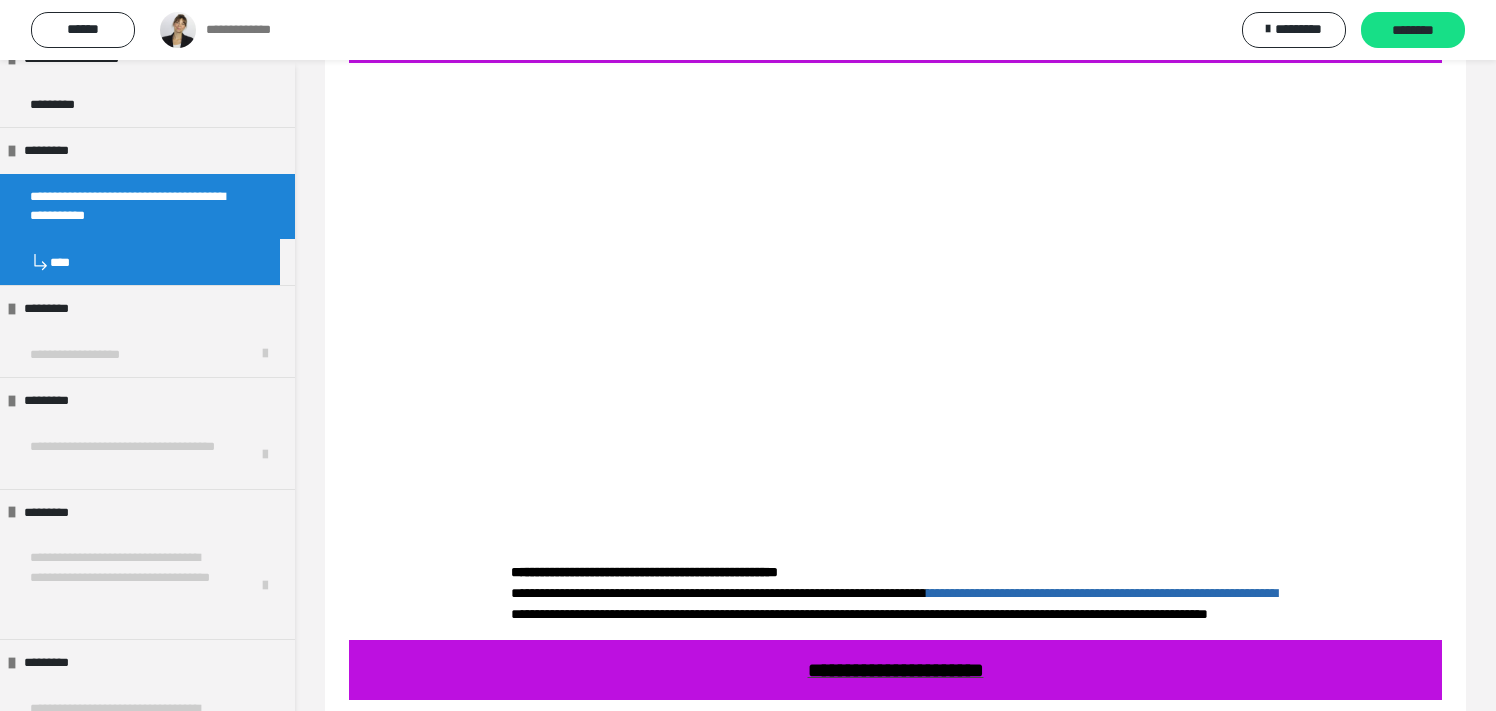 click on "**********" at bounding box center [895, 1167] 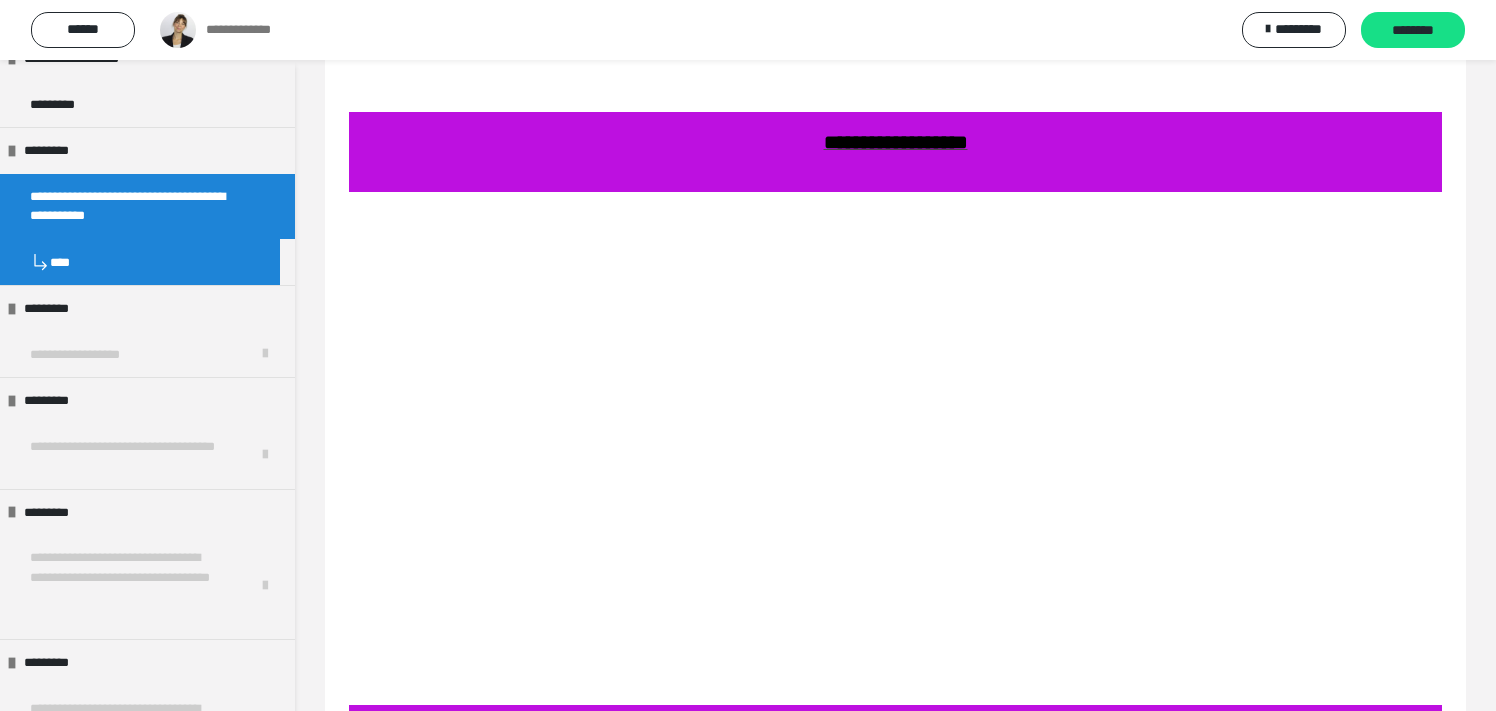 scroll, scrollTop: 2400, scrollLeft: 0, axis: vertical 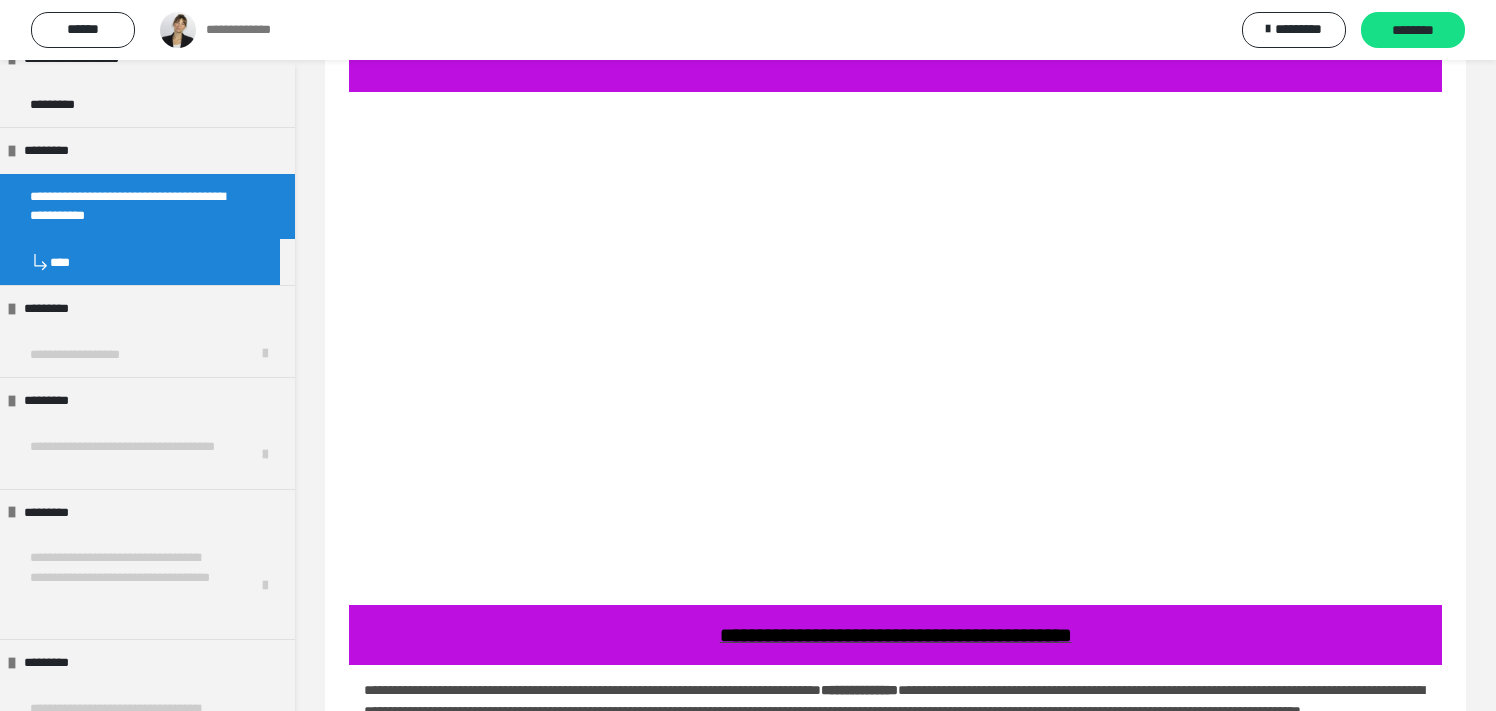 click at bounding box center (895, 348) 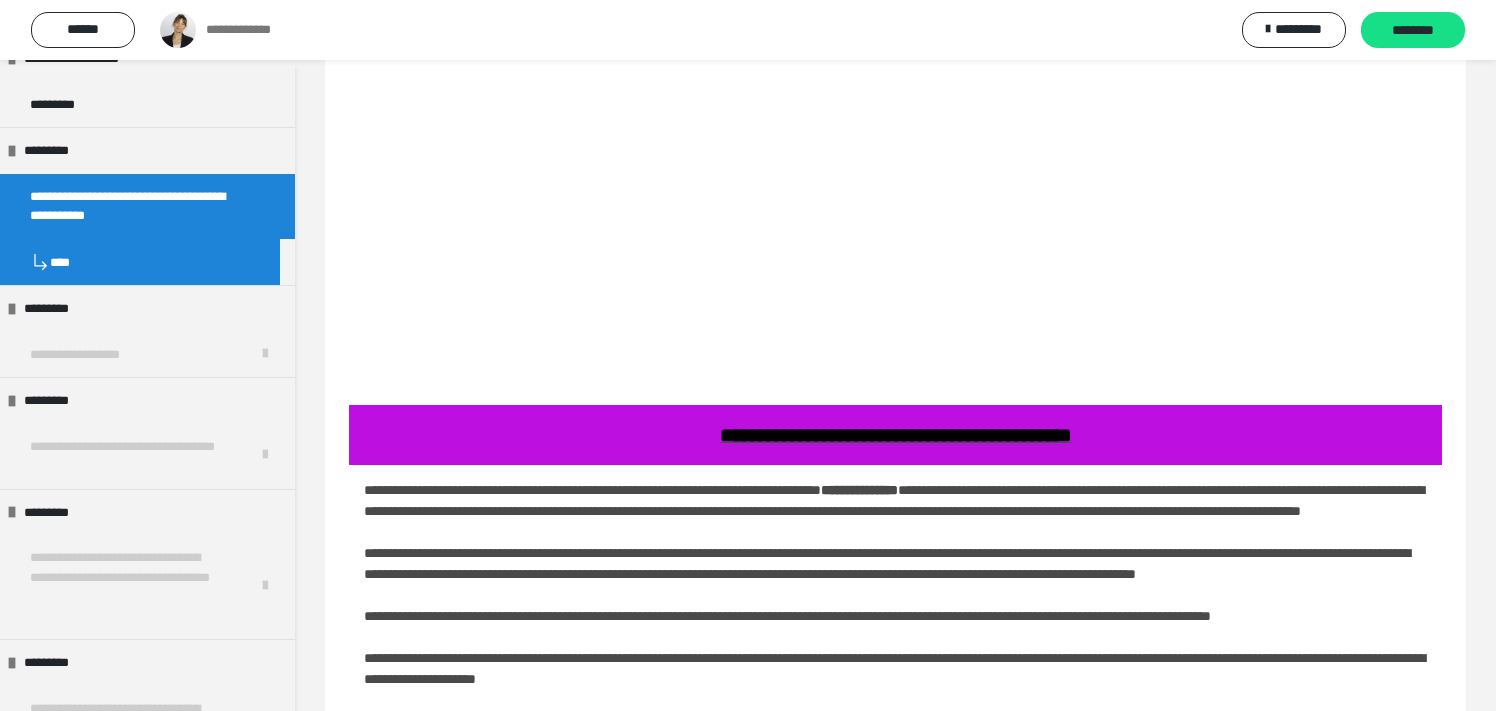 scroll, scrollTop: 2900, scrollLeft: 0, axis: vertical 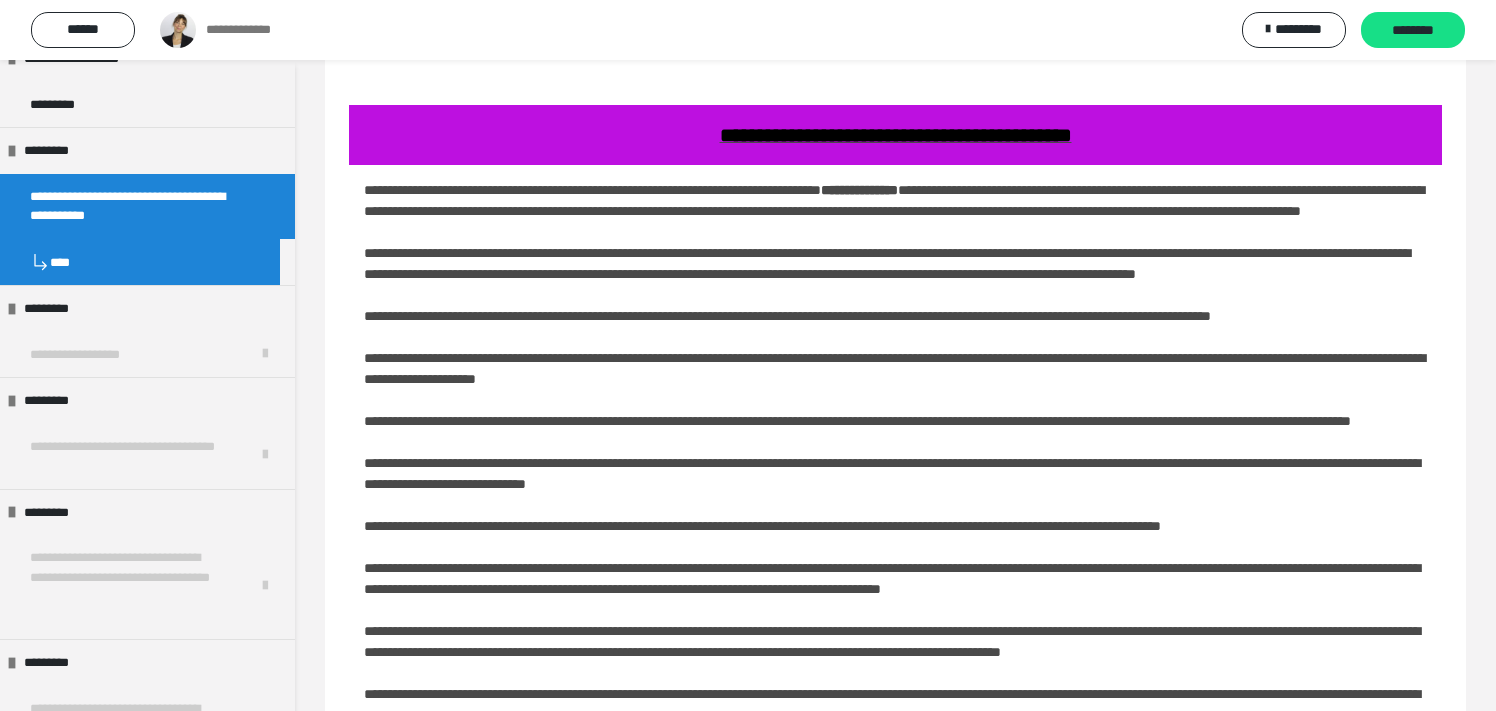 click at bounding box center (895, 232) 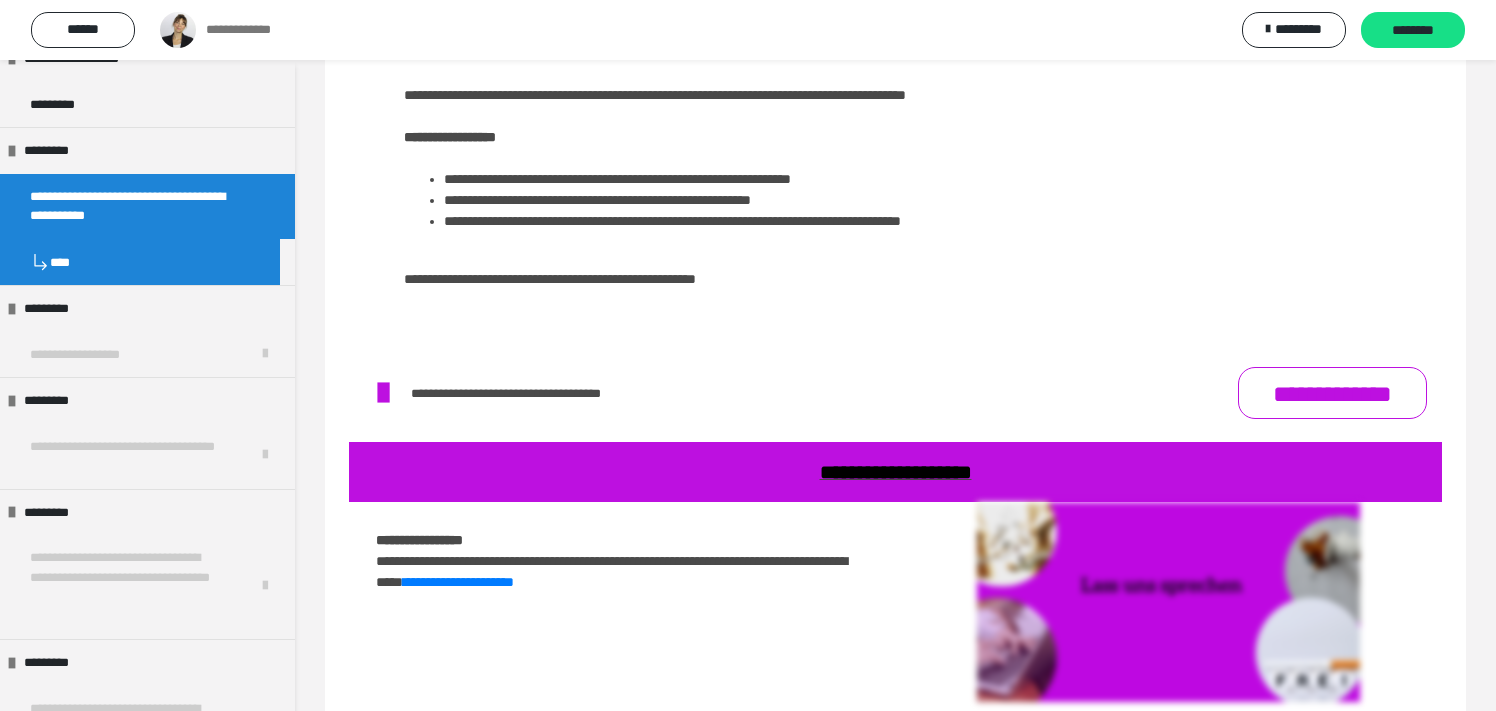 scroll, scrollTop: 4100, scrollLeft: 0, axis: vertical 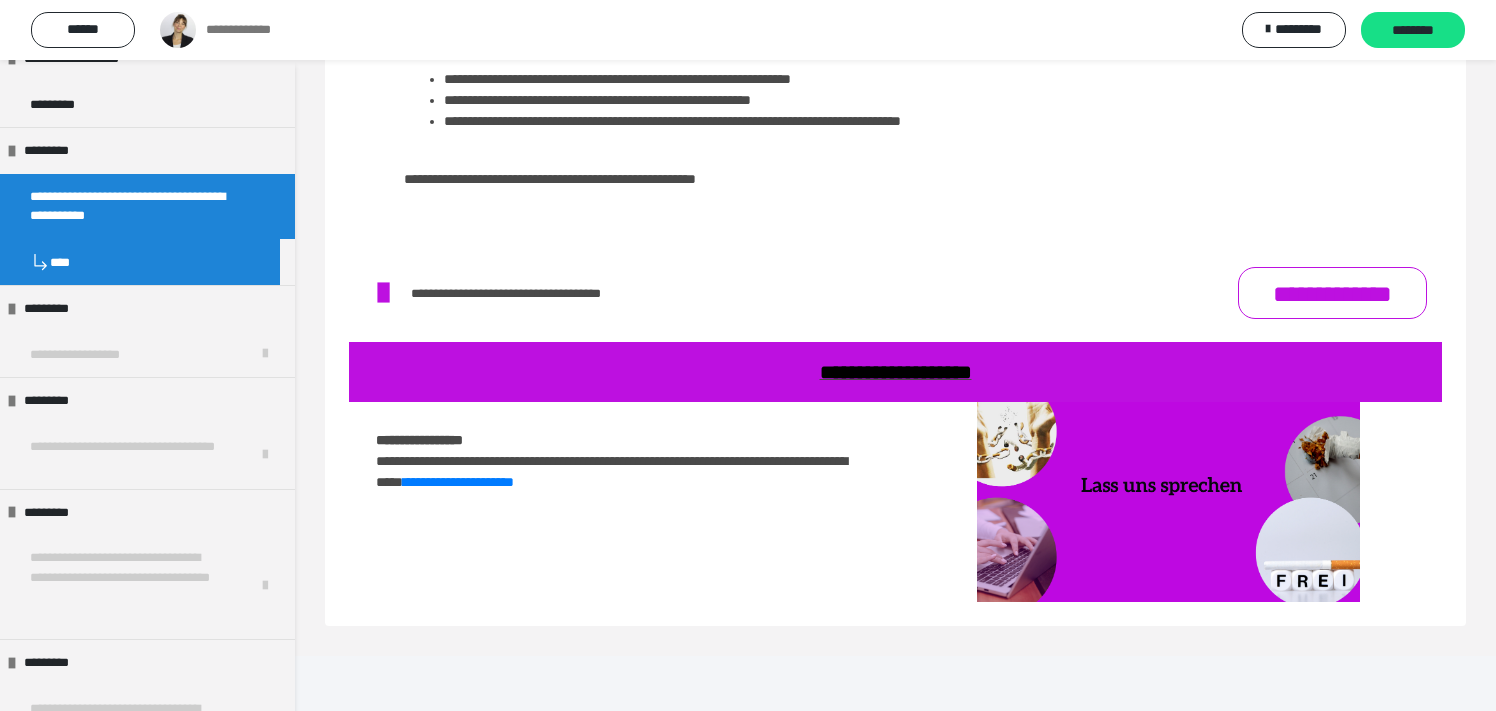 click on "**********" at bounding box center [1332, 293] 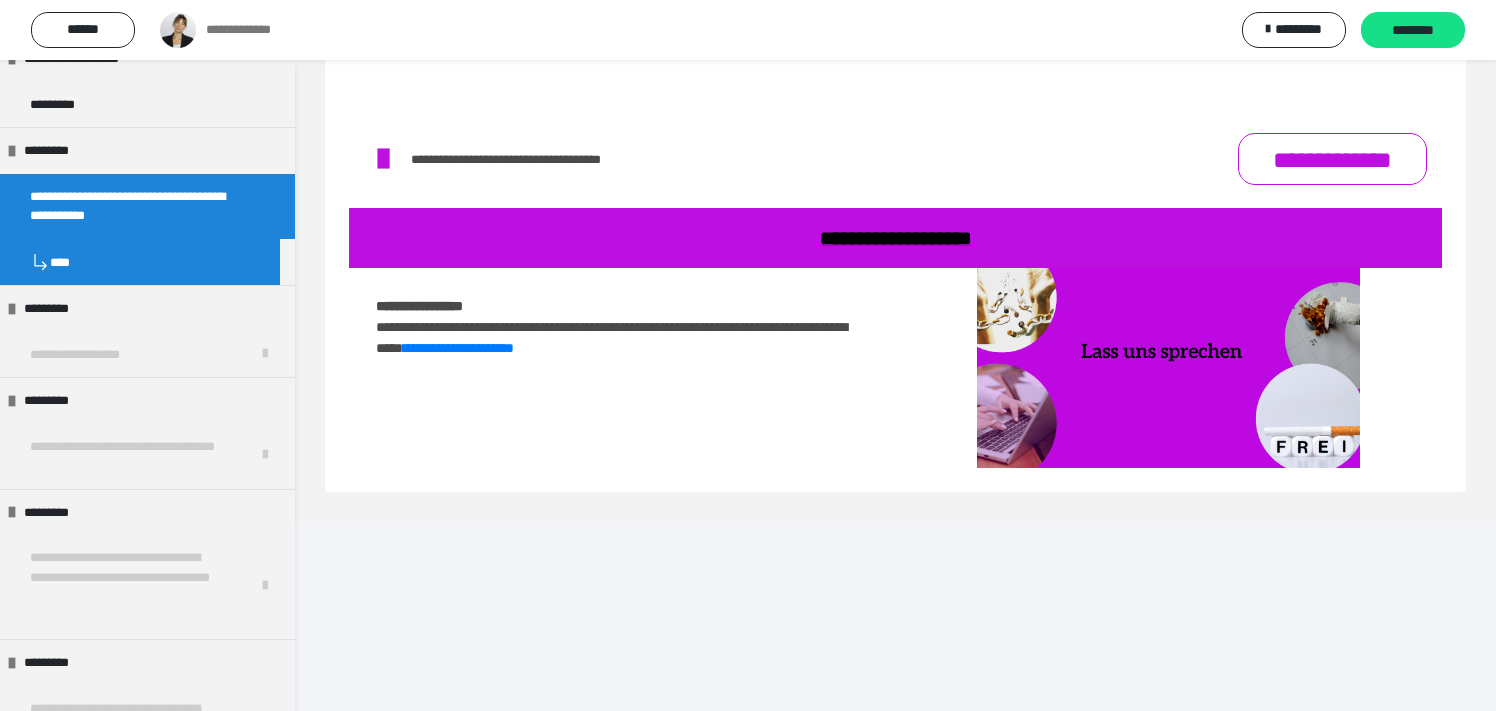 click on "****" at bounding box center [140, 262] 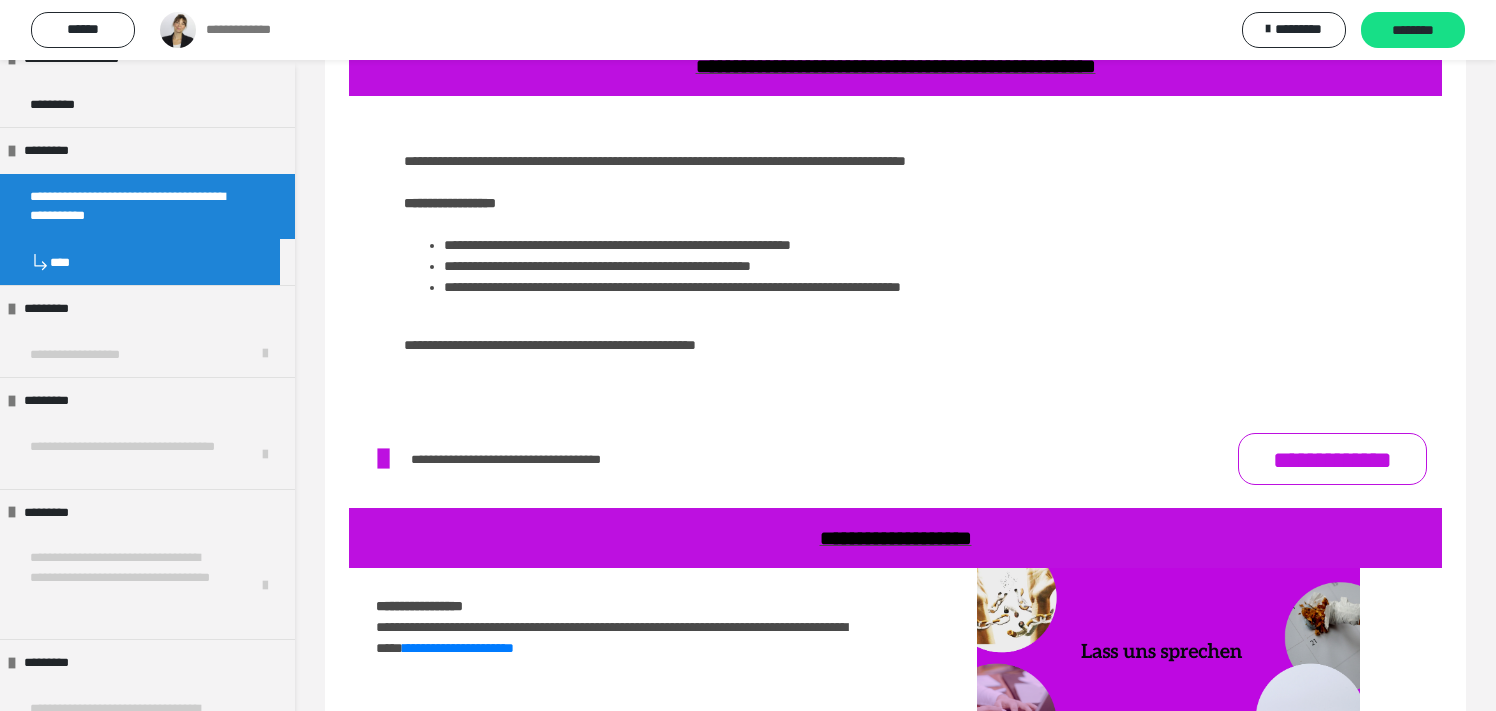 scroll, scrollTop: 4234, scrollLeft: 0, axis: vertical 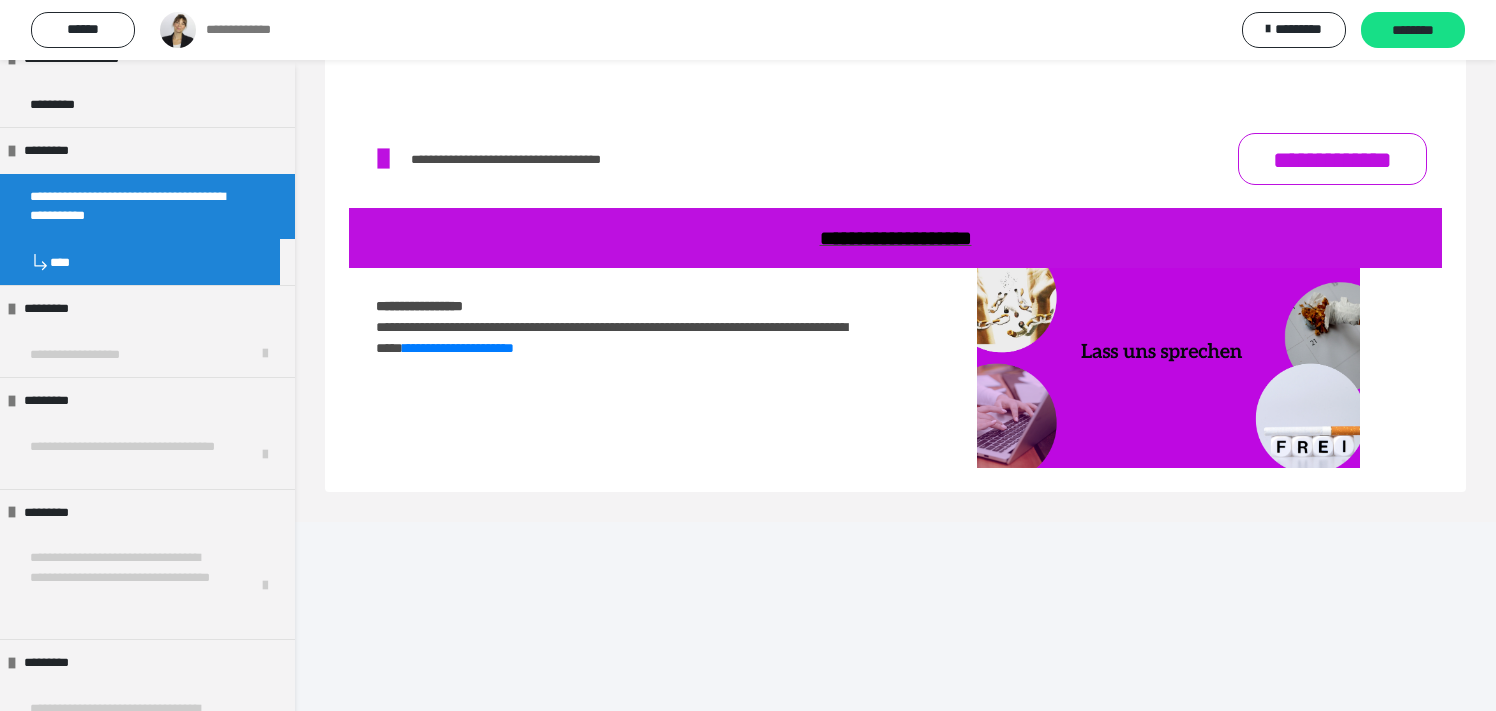 click on "****" at bounding box center (140, 262) 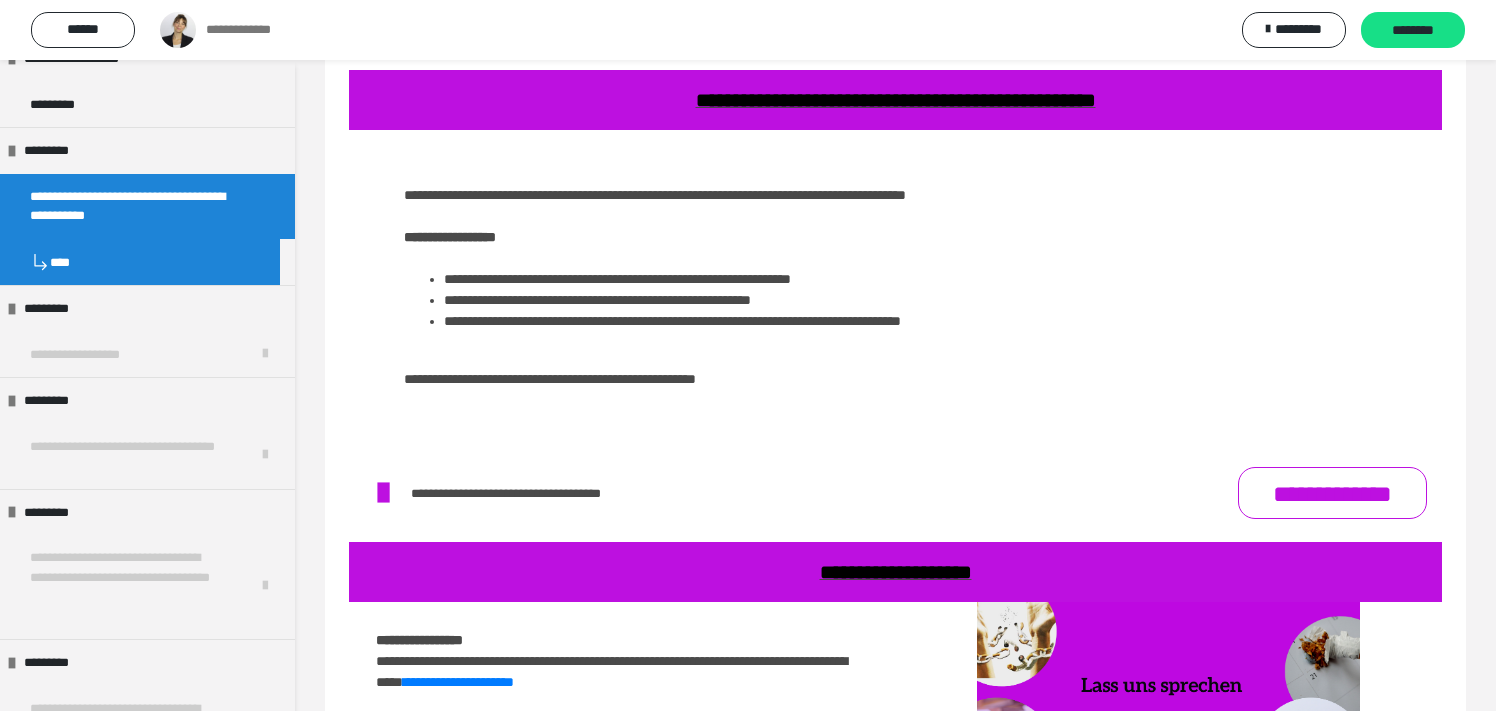 scroll, scrollTop: 4234, scrollLeft: 0, axis: vertical 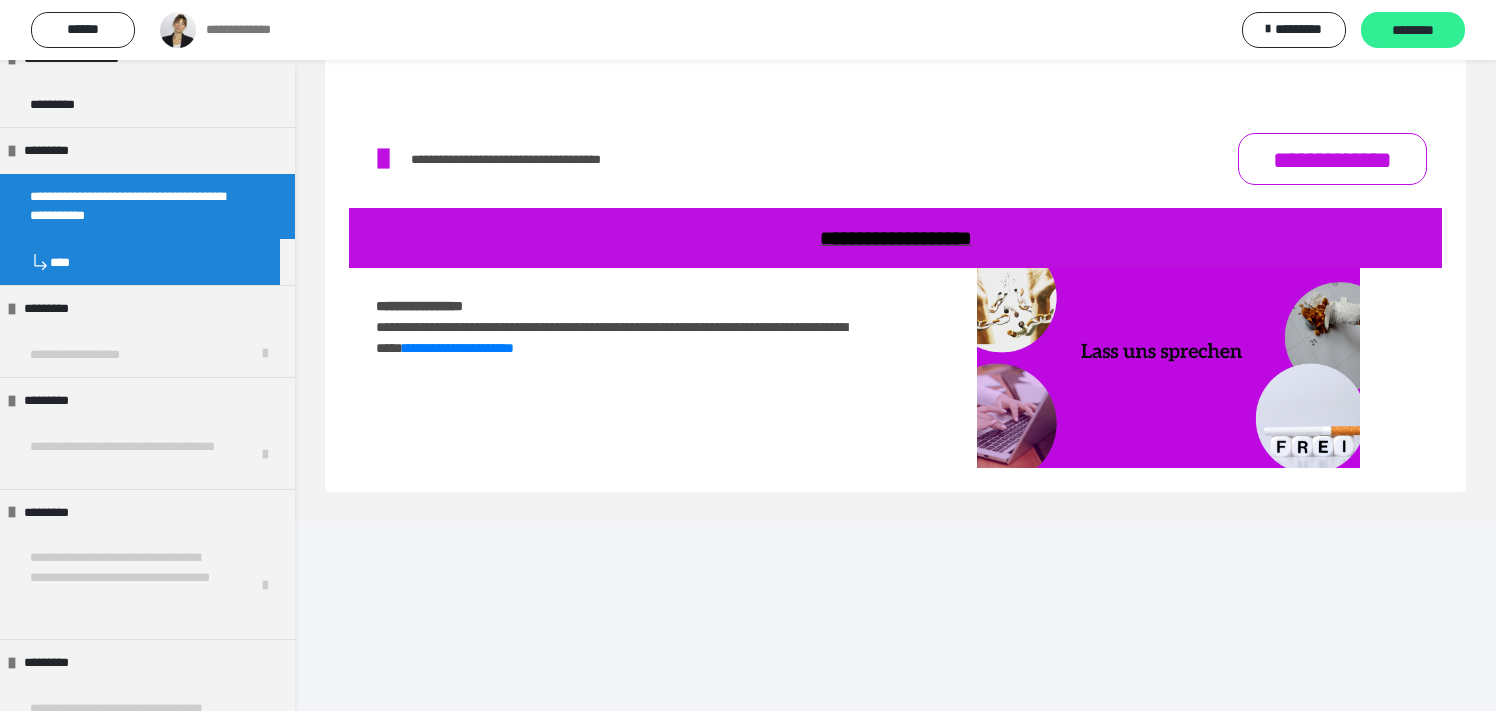 click on "********" at bounding box center [1413, 31] 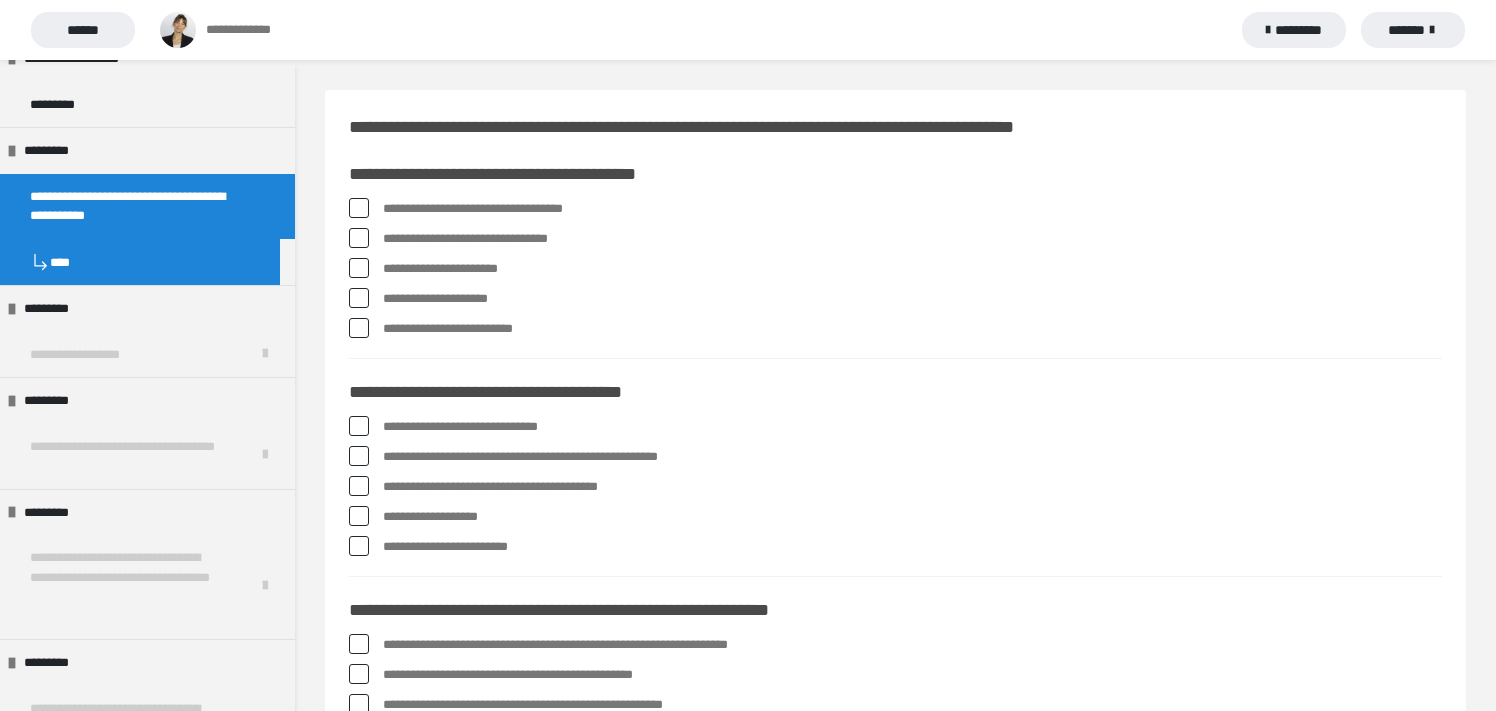 click at bounding box center [359, 208] 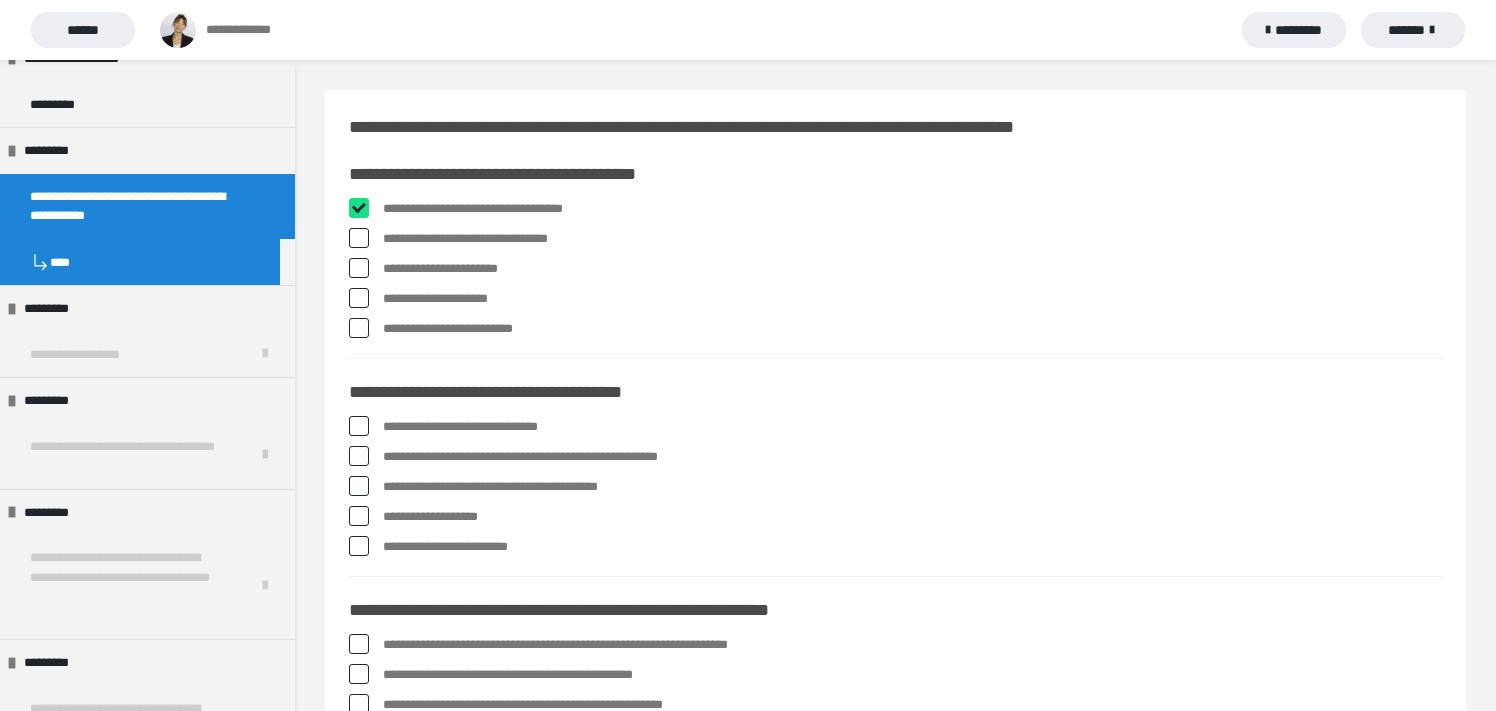 checkbox on "****" 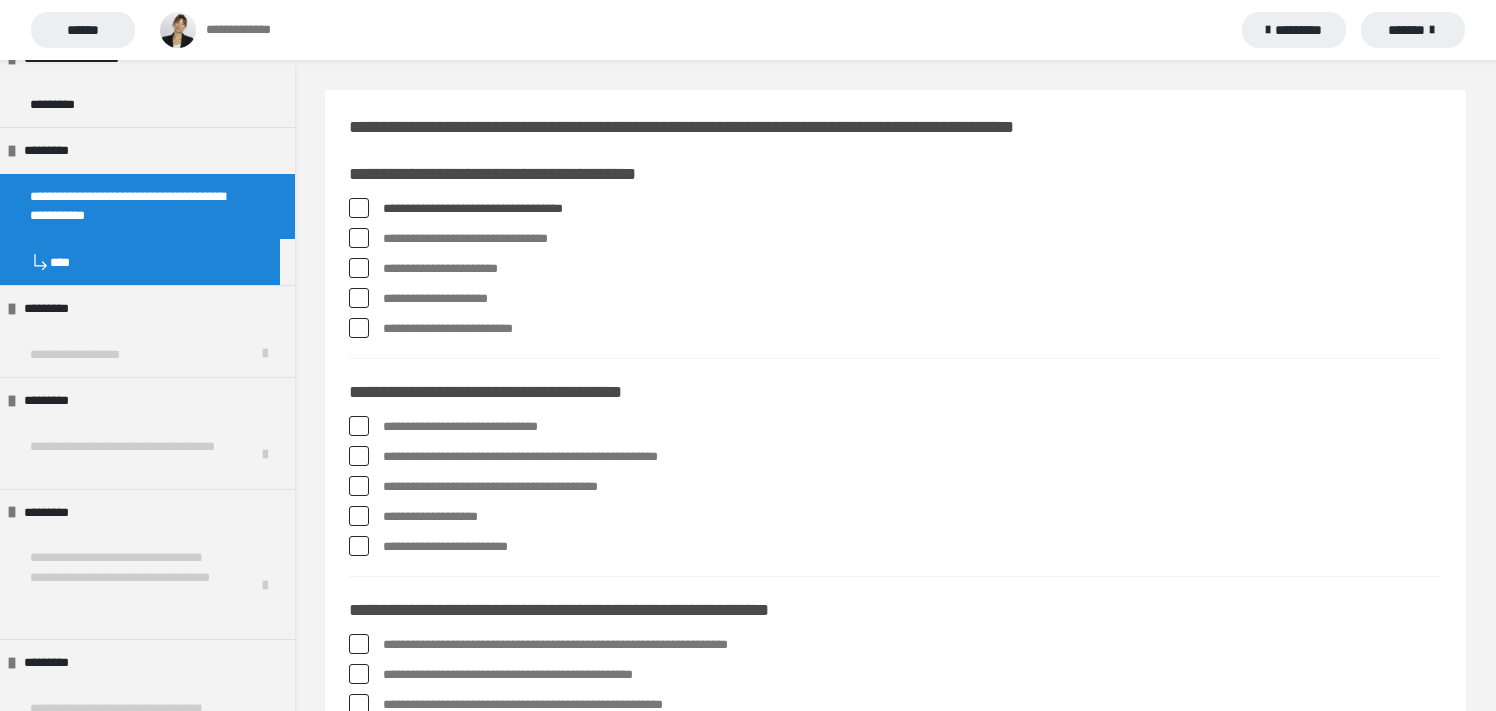 click at bounding box center [359, 238] 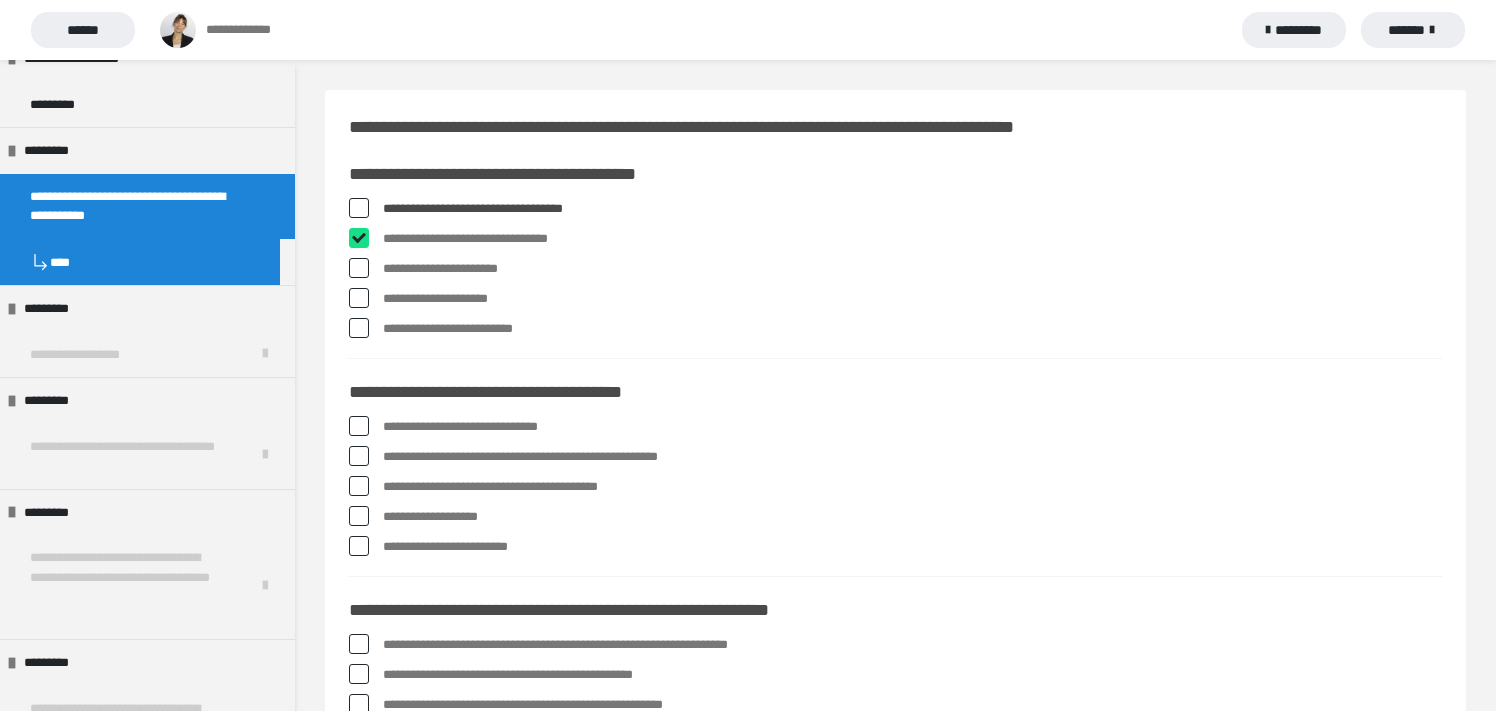 checkbox on "****" 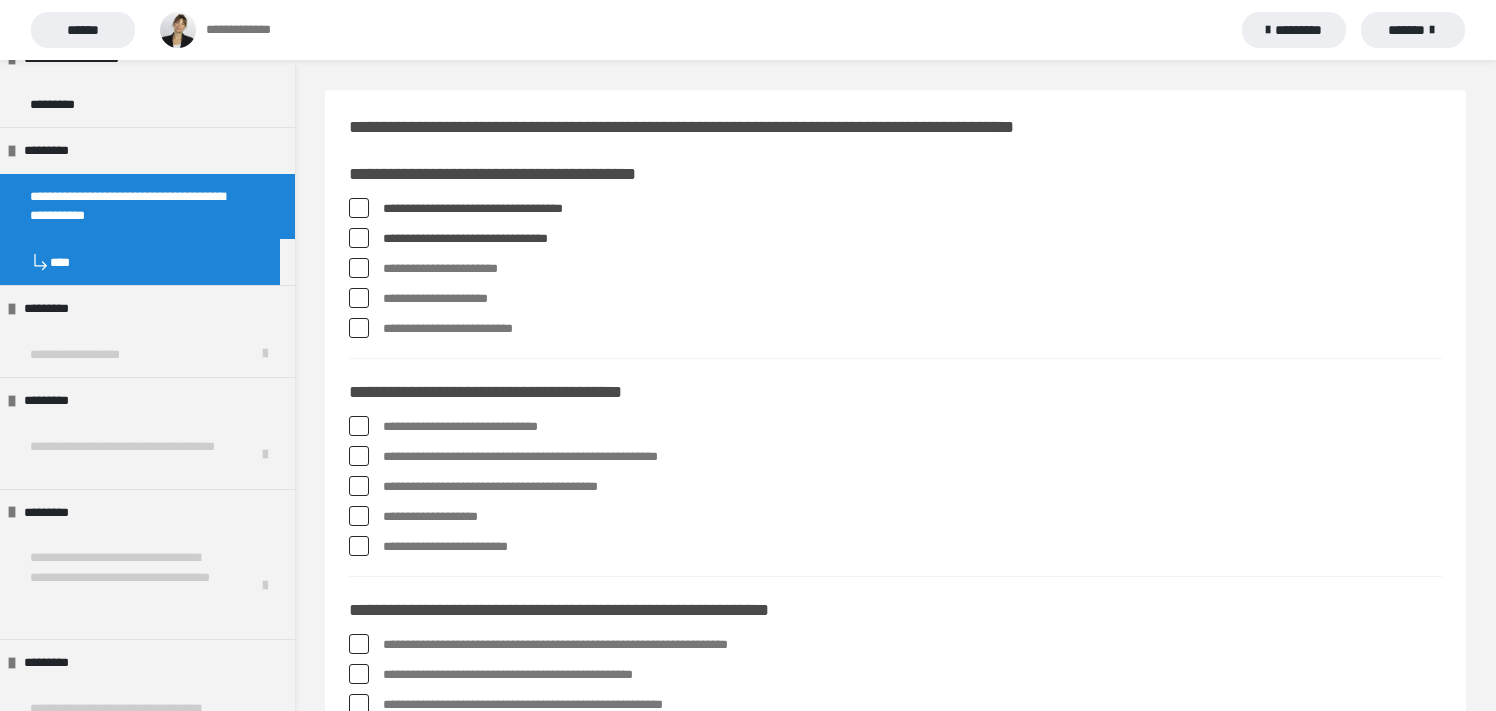 click at bounding box center (359, 298) 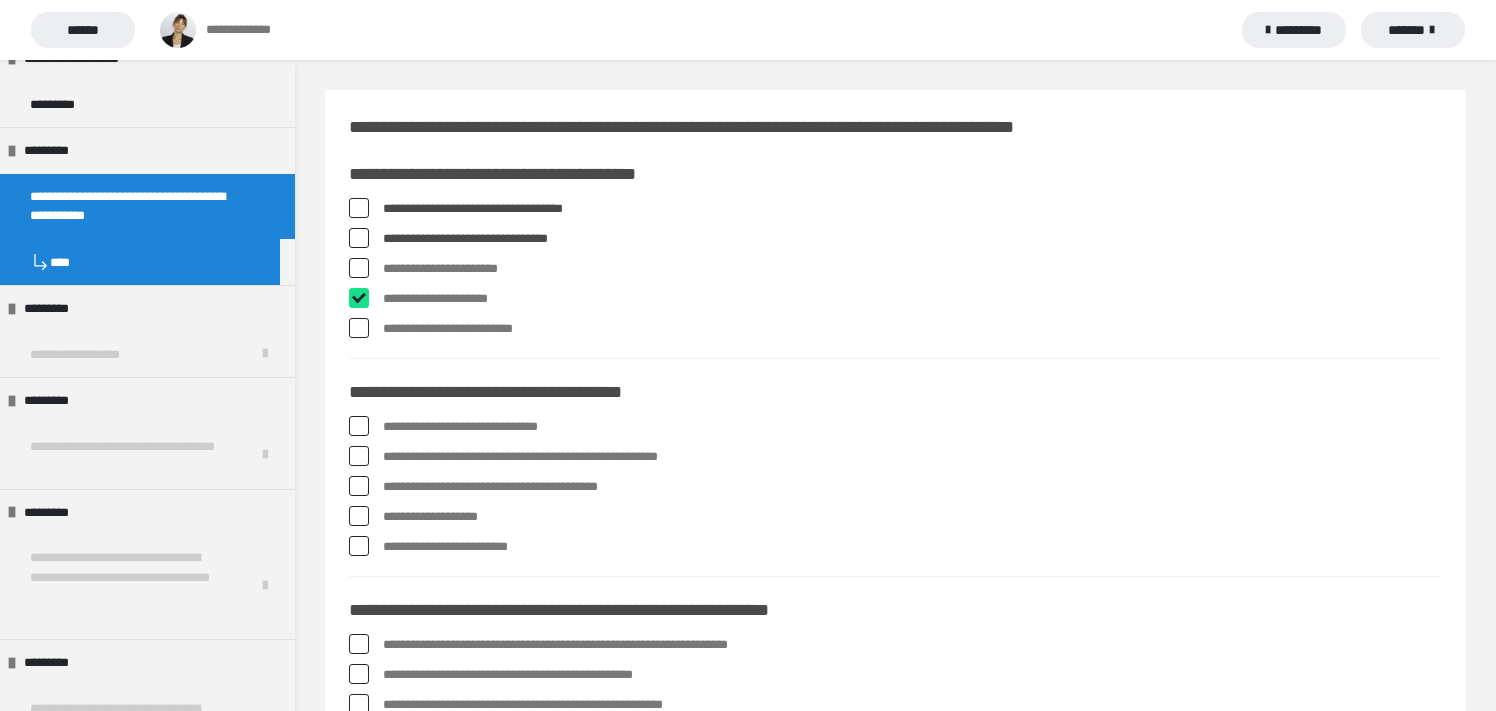 checkbox on "****" 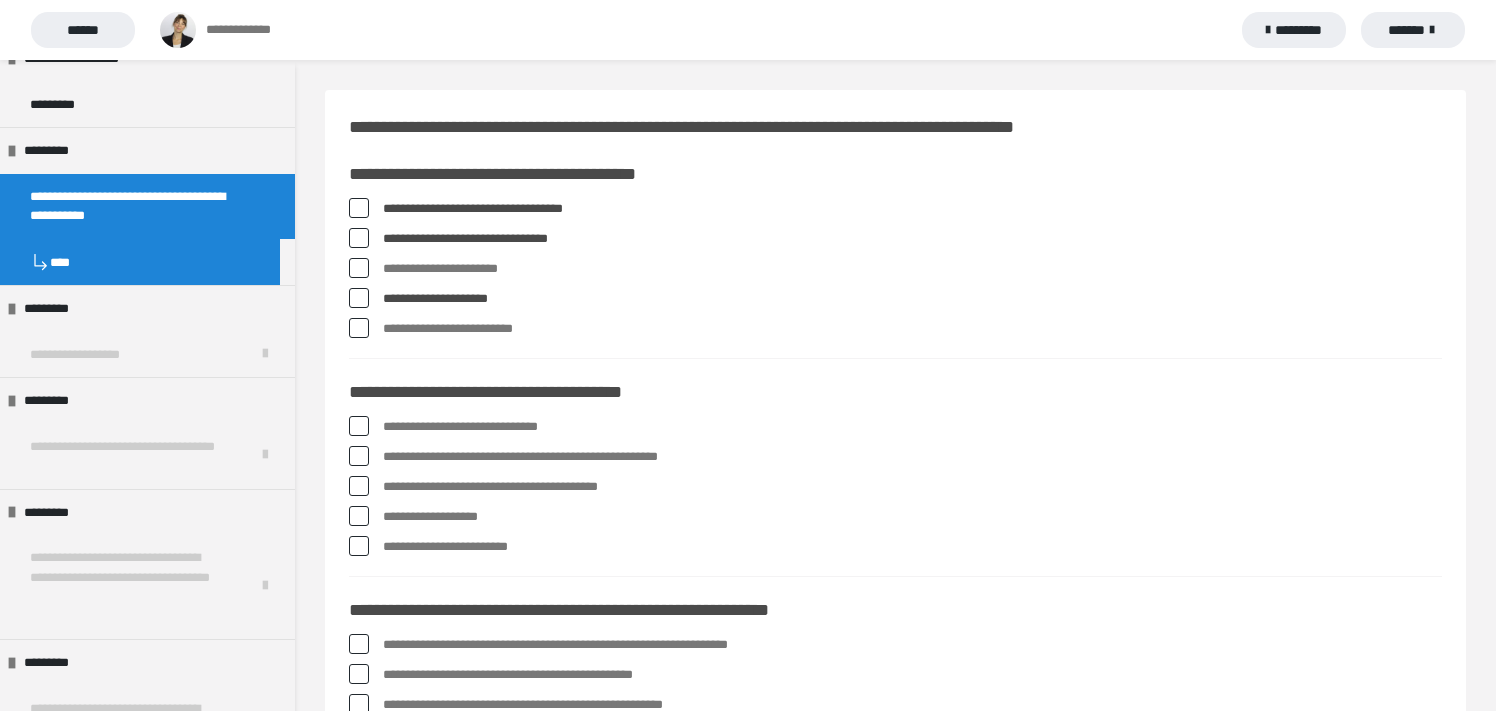 click at bounding box center [359, 328] 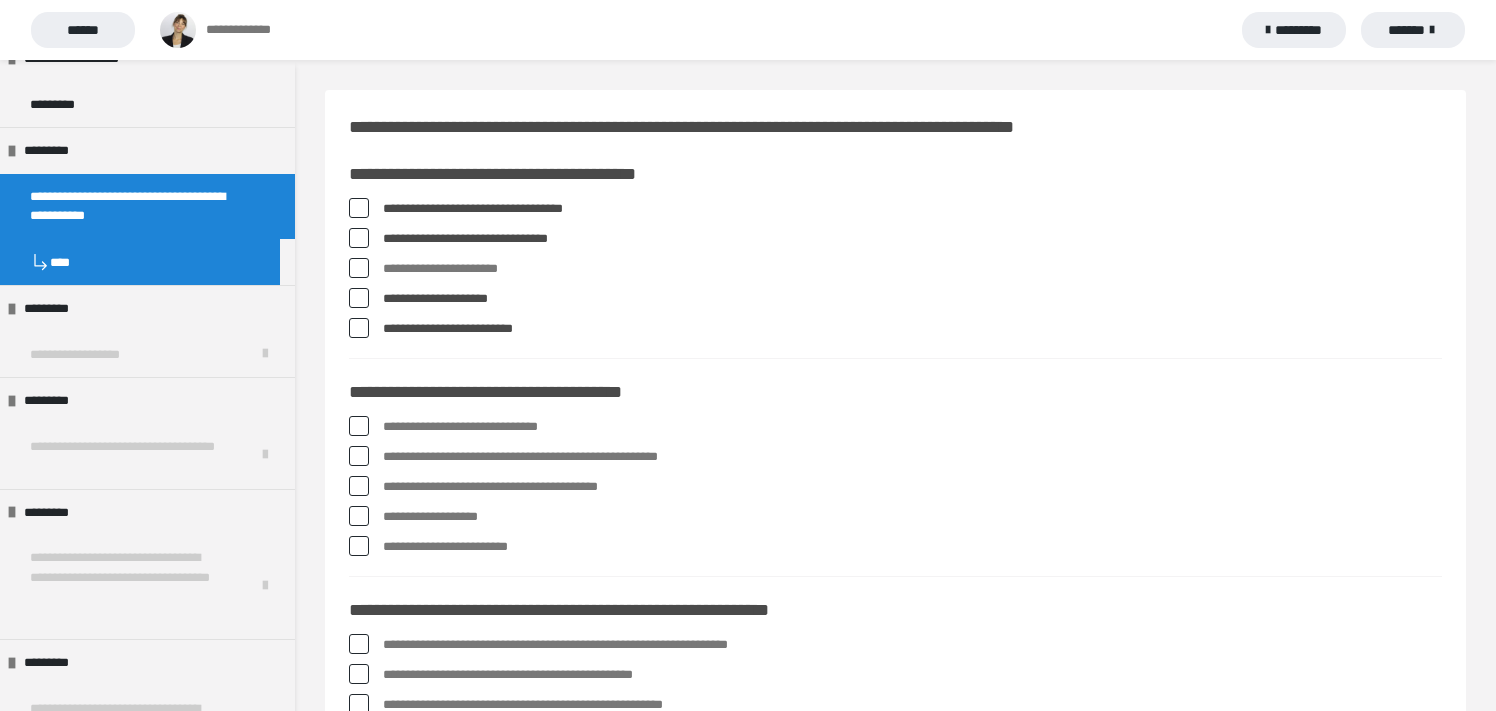 scroll, scrollTop: 100, scrollLeft: 0, axis: vertical 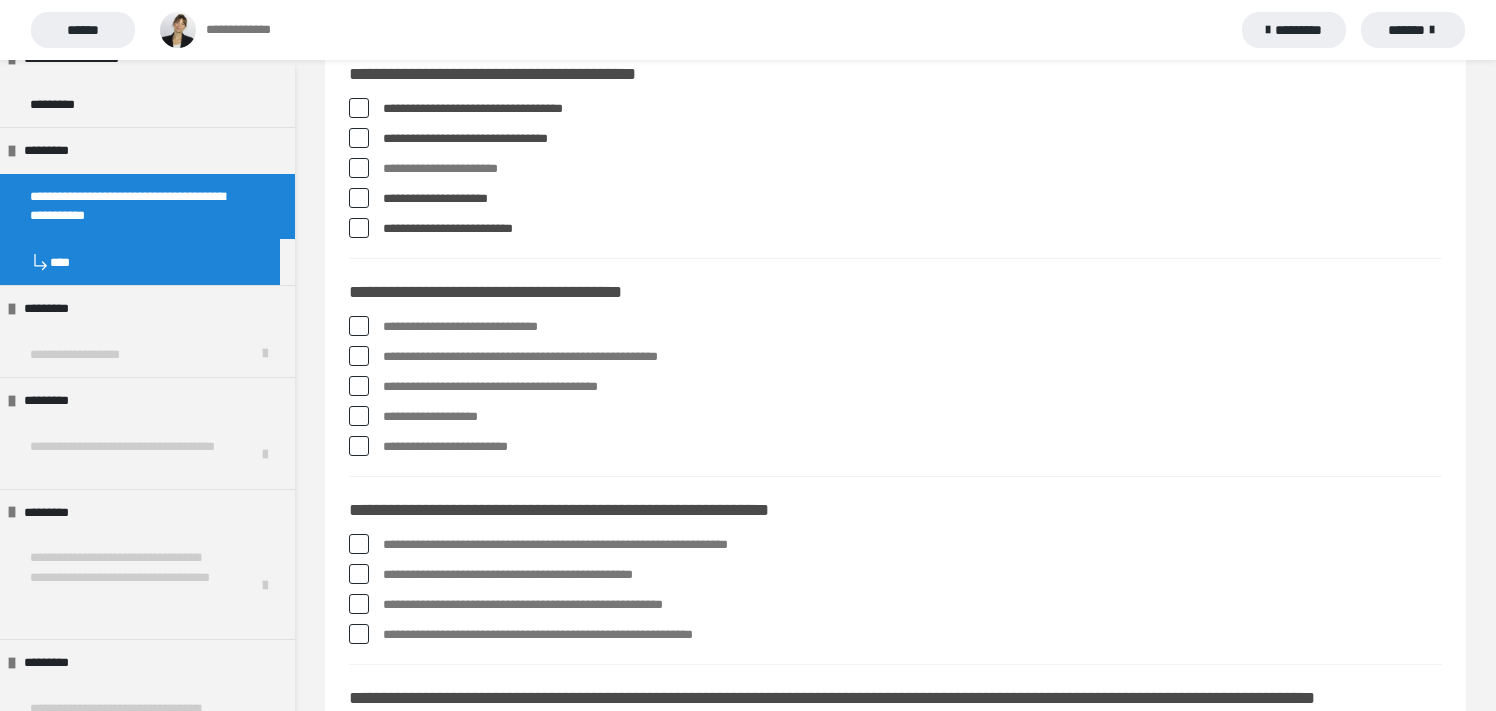 click at bounding box center (359, 356) 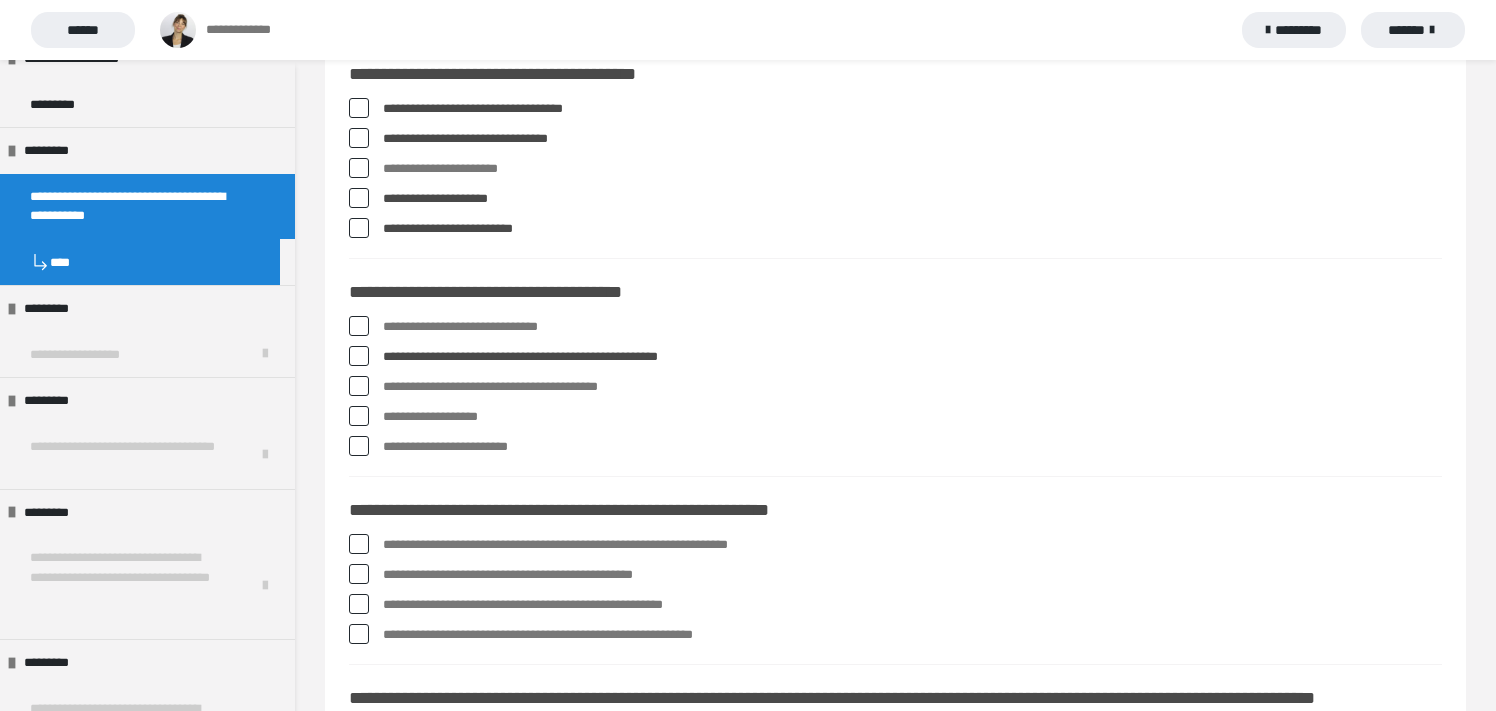click at bounding box center [359, 386] 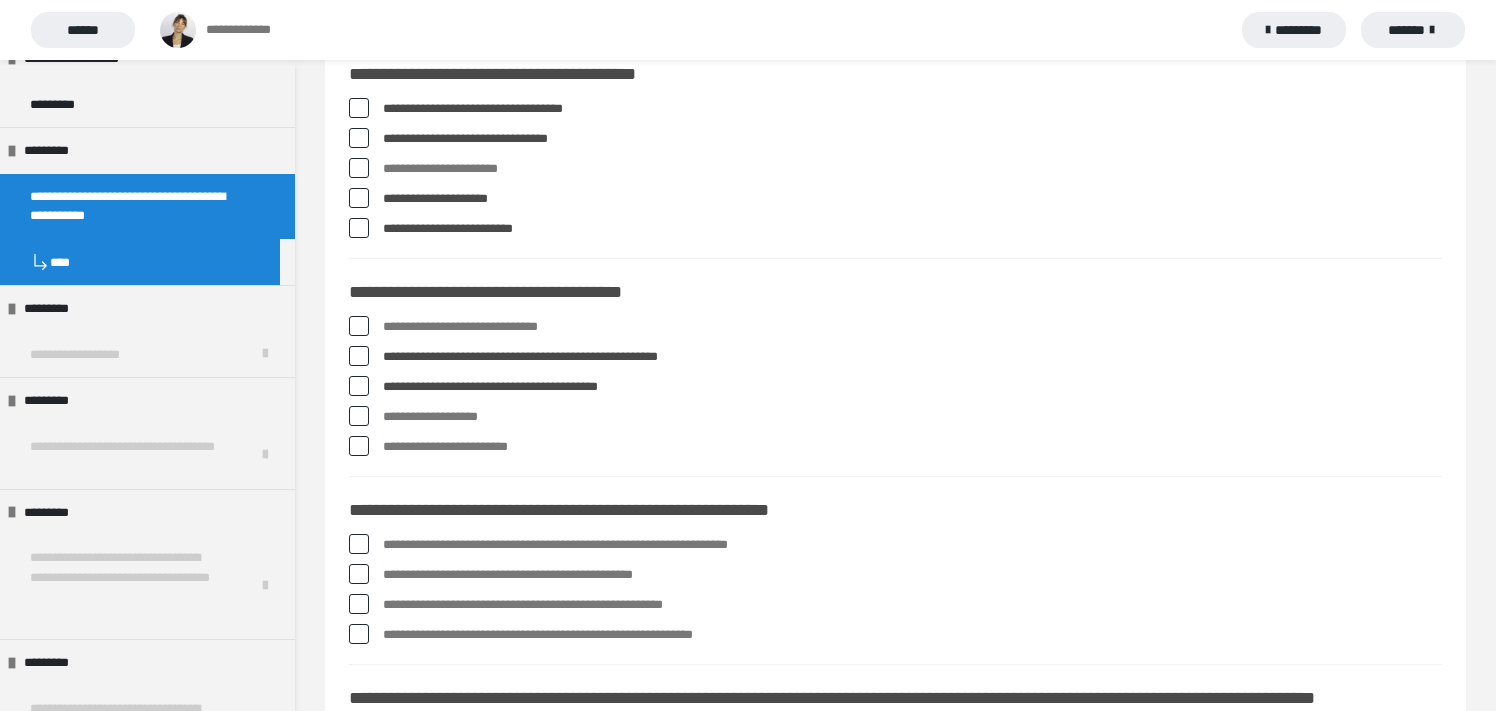 click on "**********" at bounding box center [895, 391] 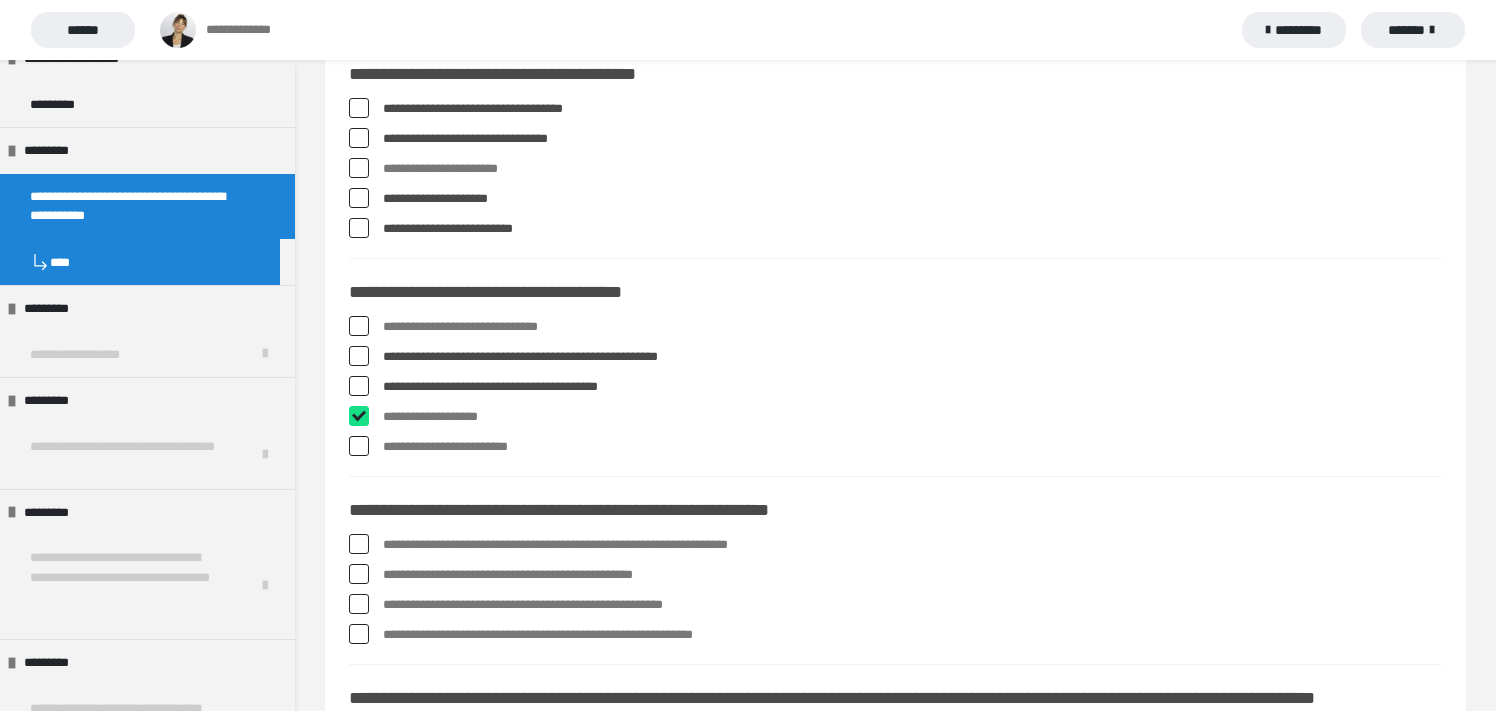 checkbox on "****" 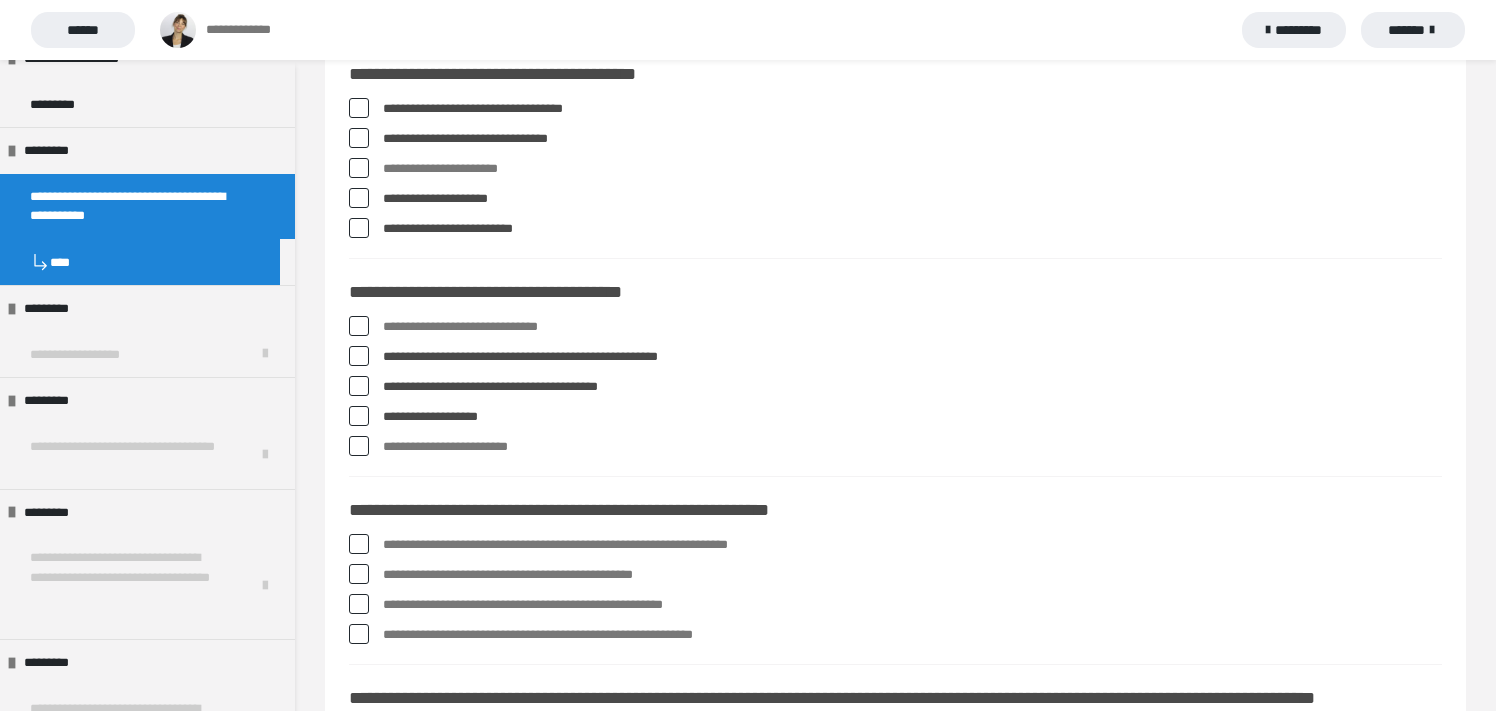 click at bounding box center [359, 446] 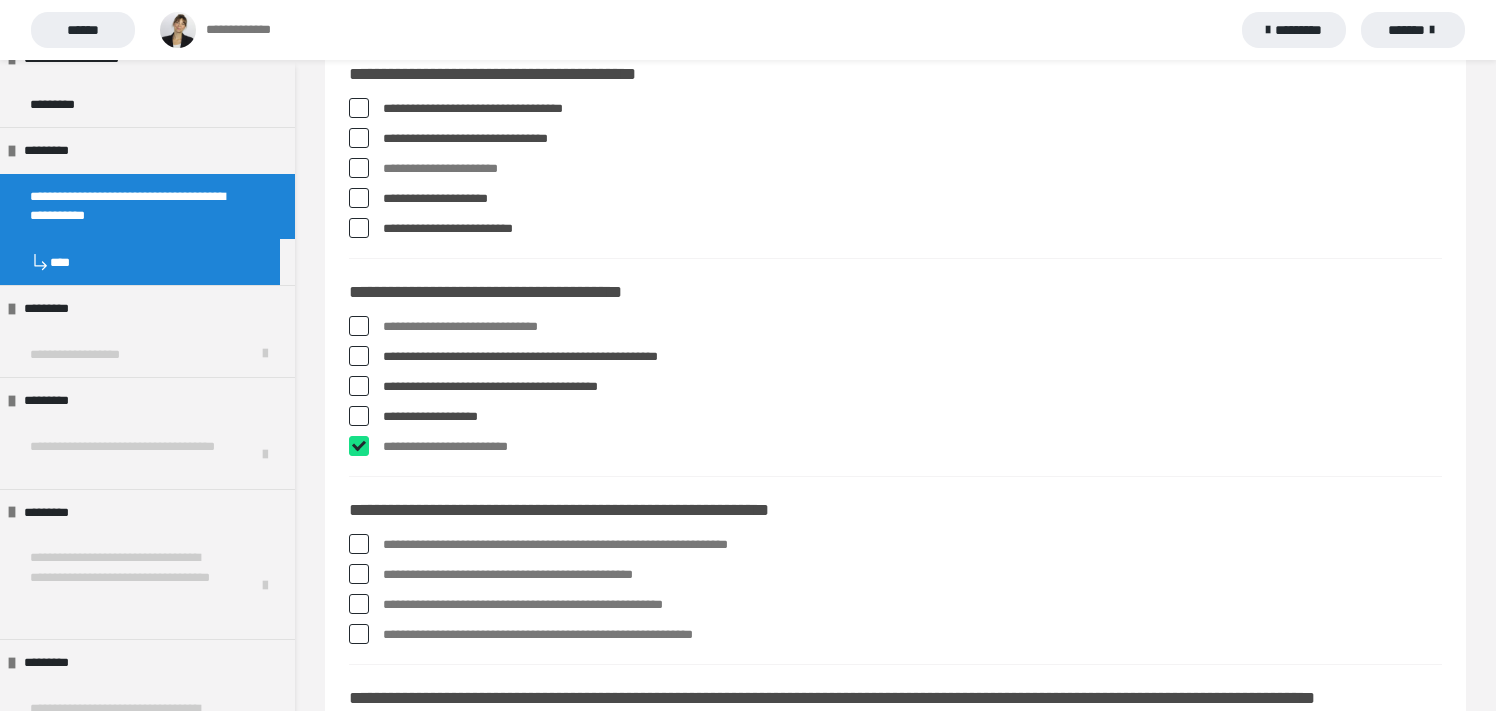 checkbox on "****" 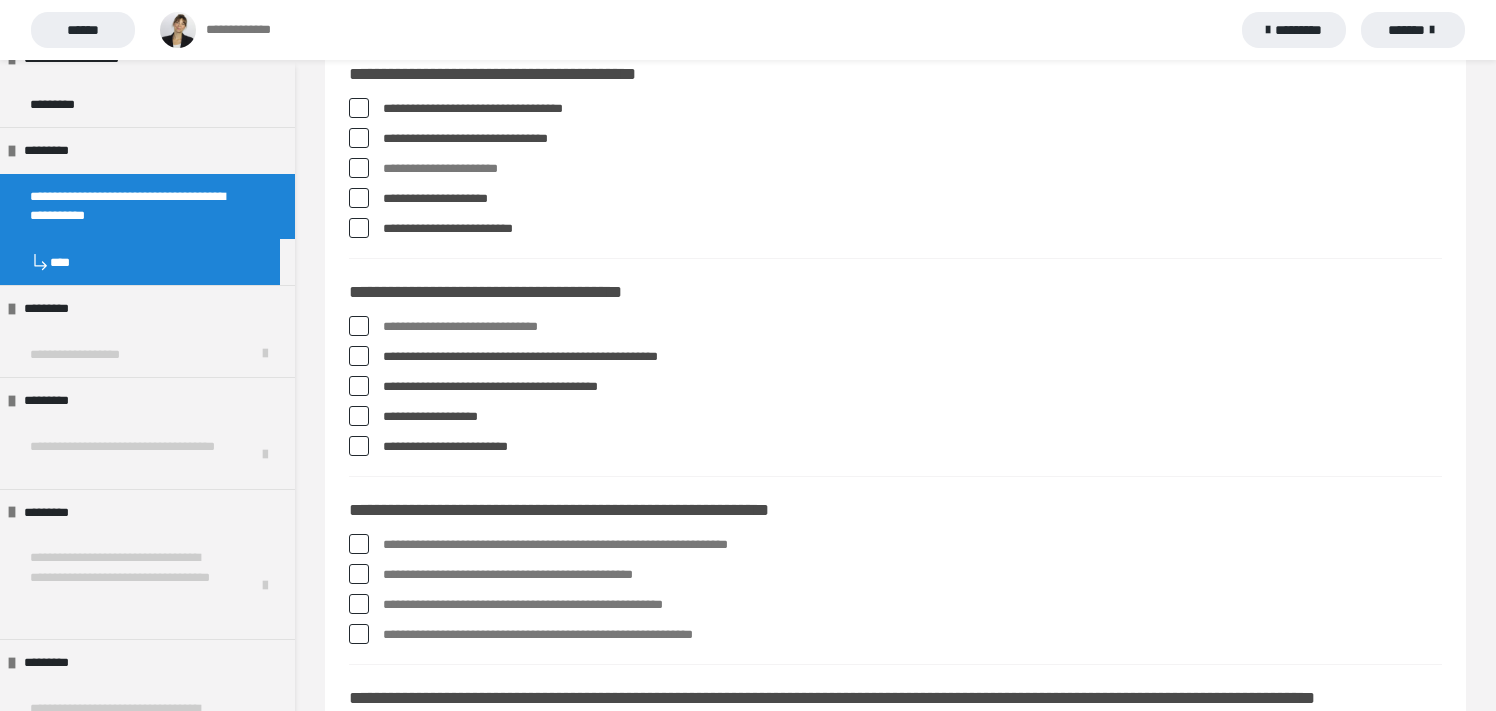 scroll, scrollTop: 300, scrollLeft: 0, axis: vertical 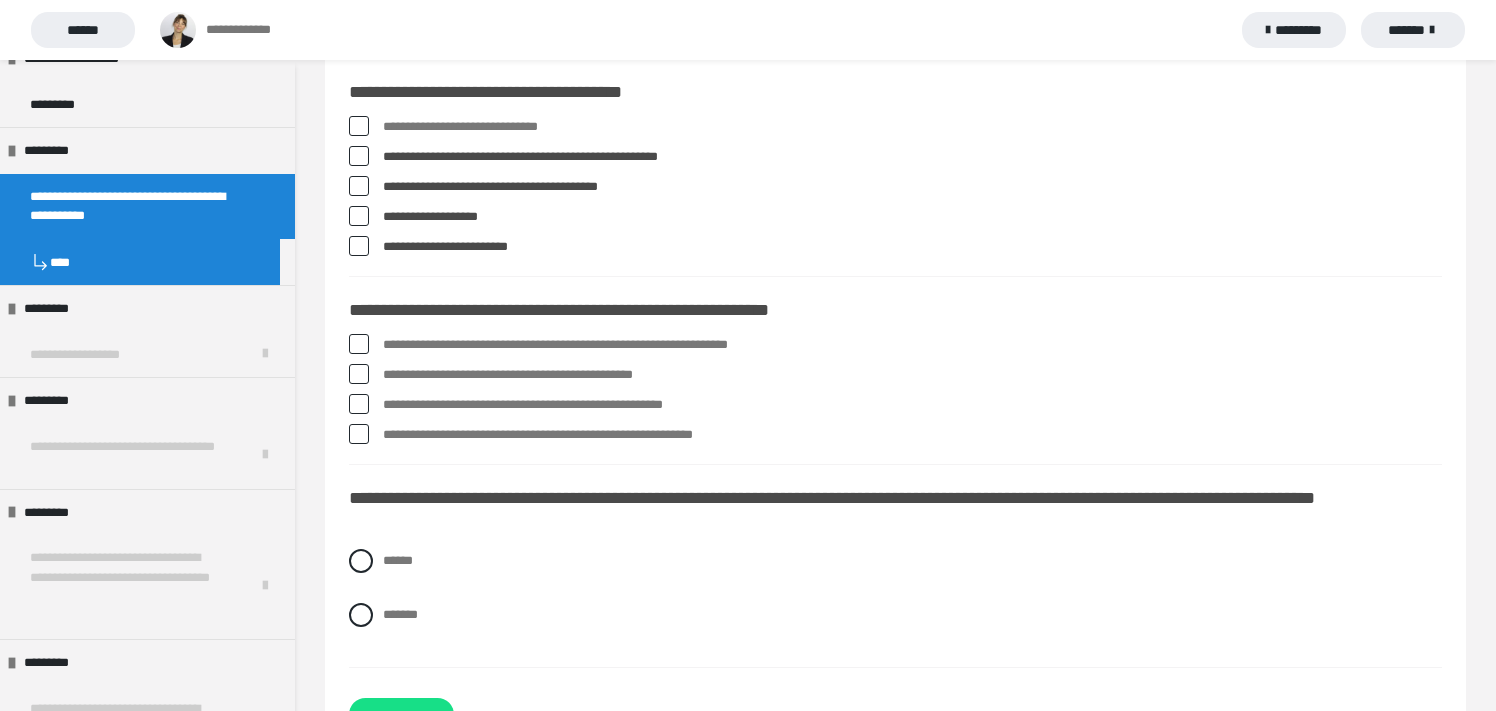 click at bounding box center (359, 344) 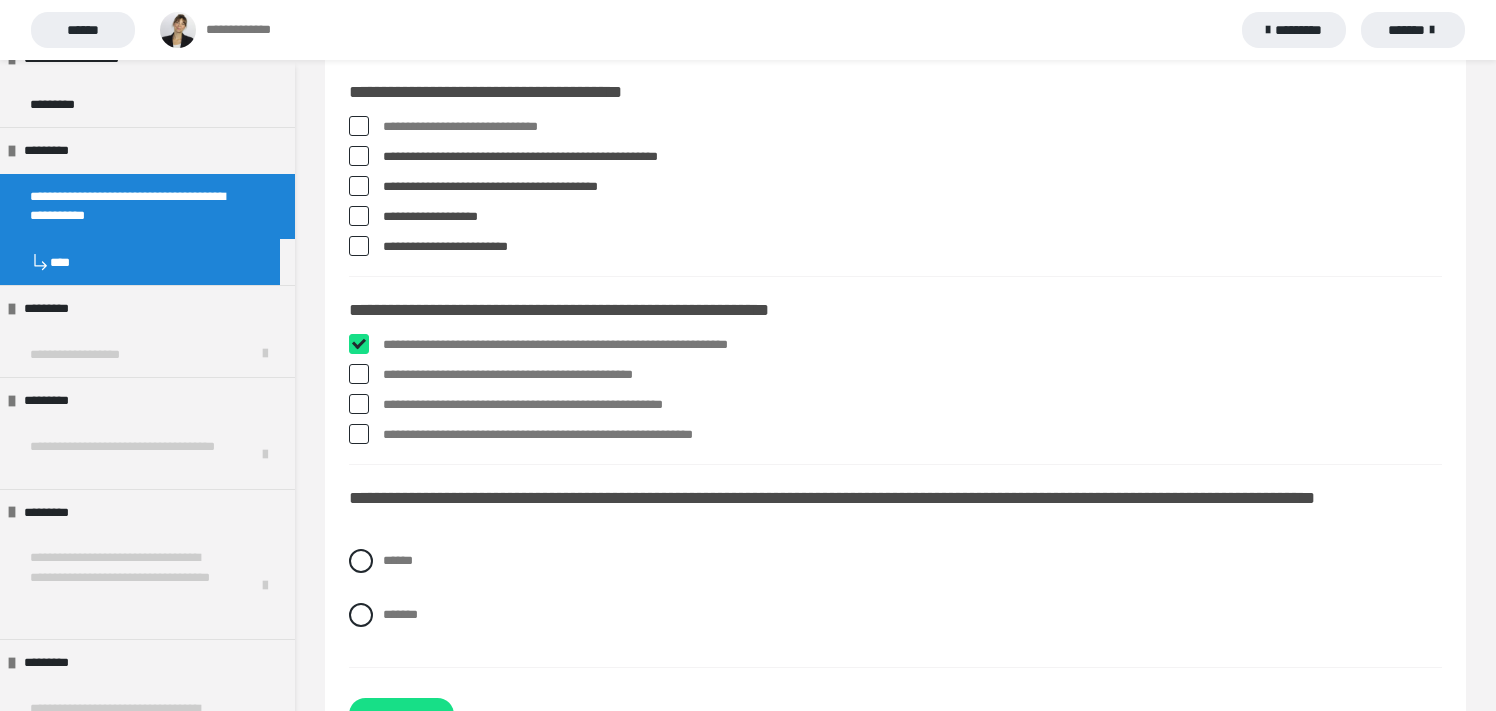 checkbox on "****" 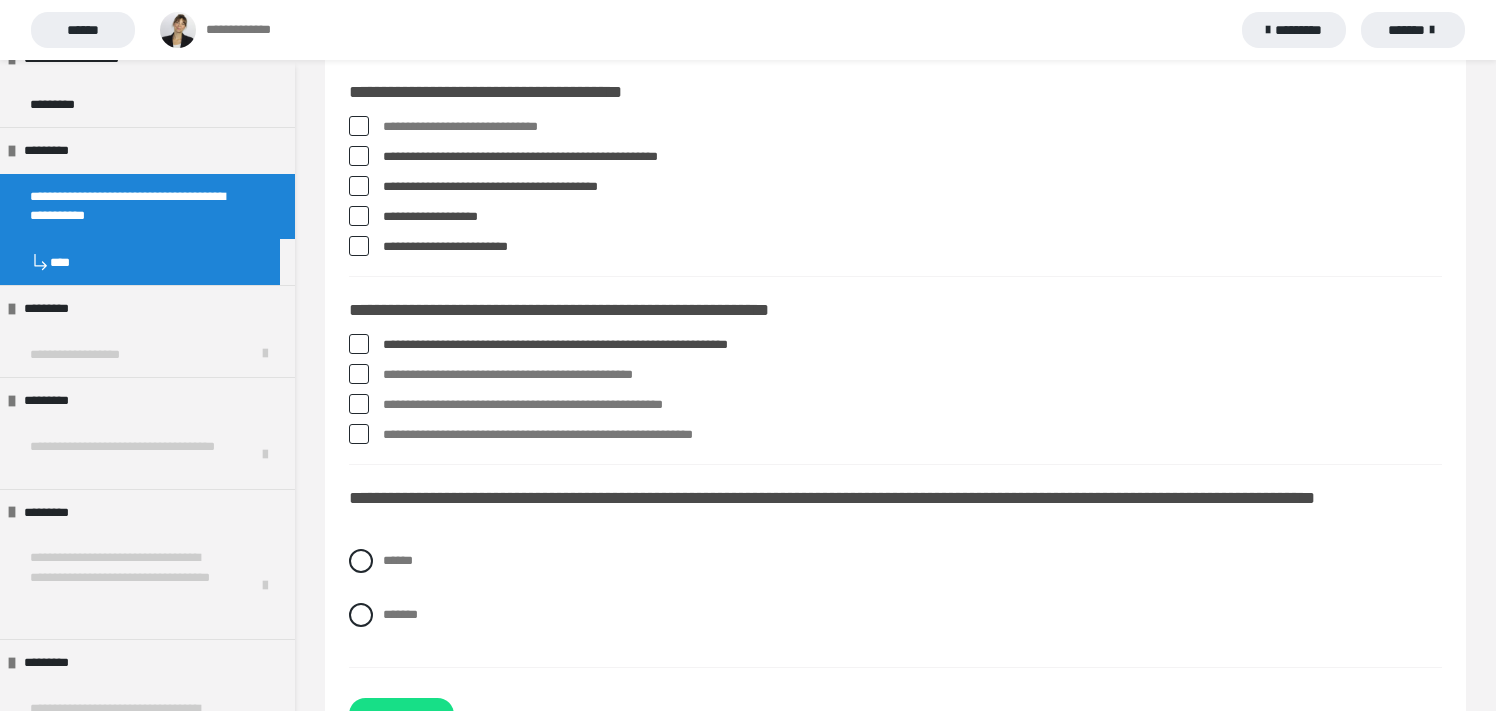 click at bounding box center [359, 434] 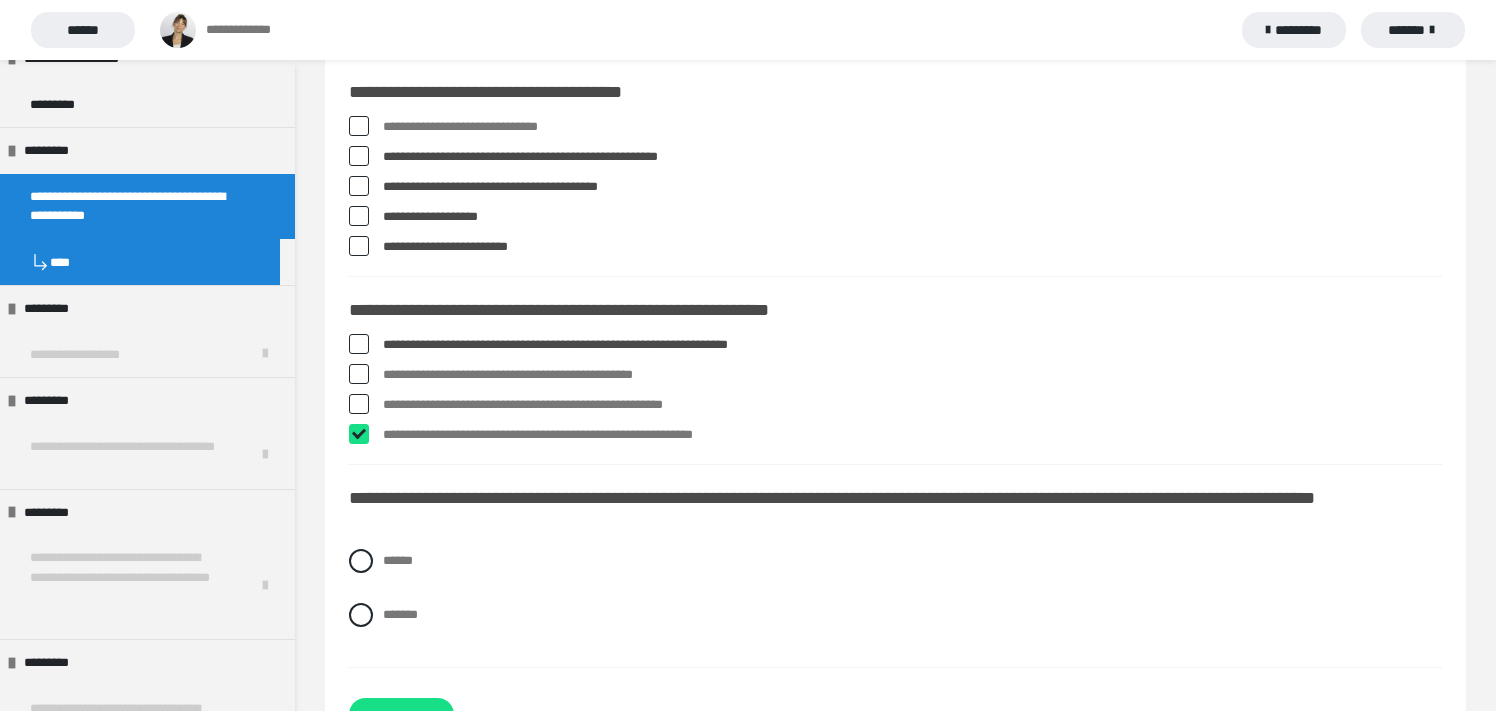 checkbox on "****" 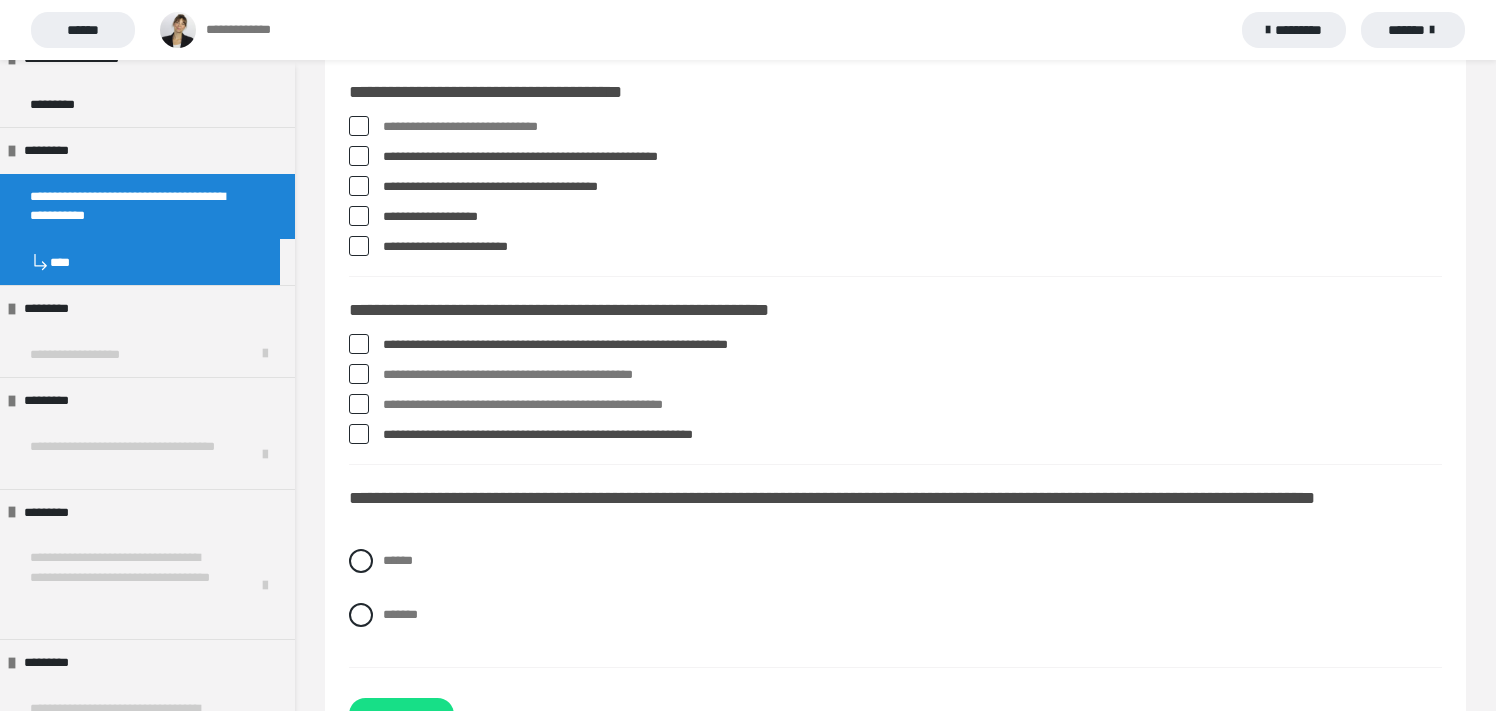 click at bounding box center (359, 404) 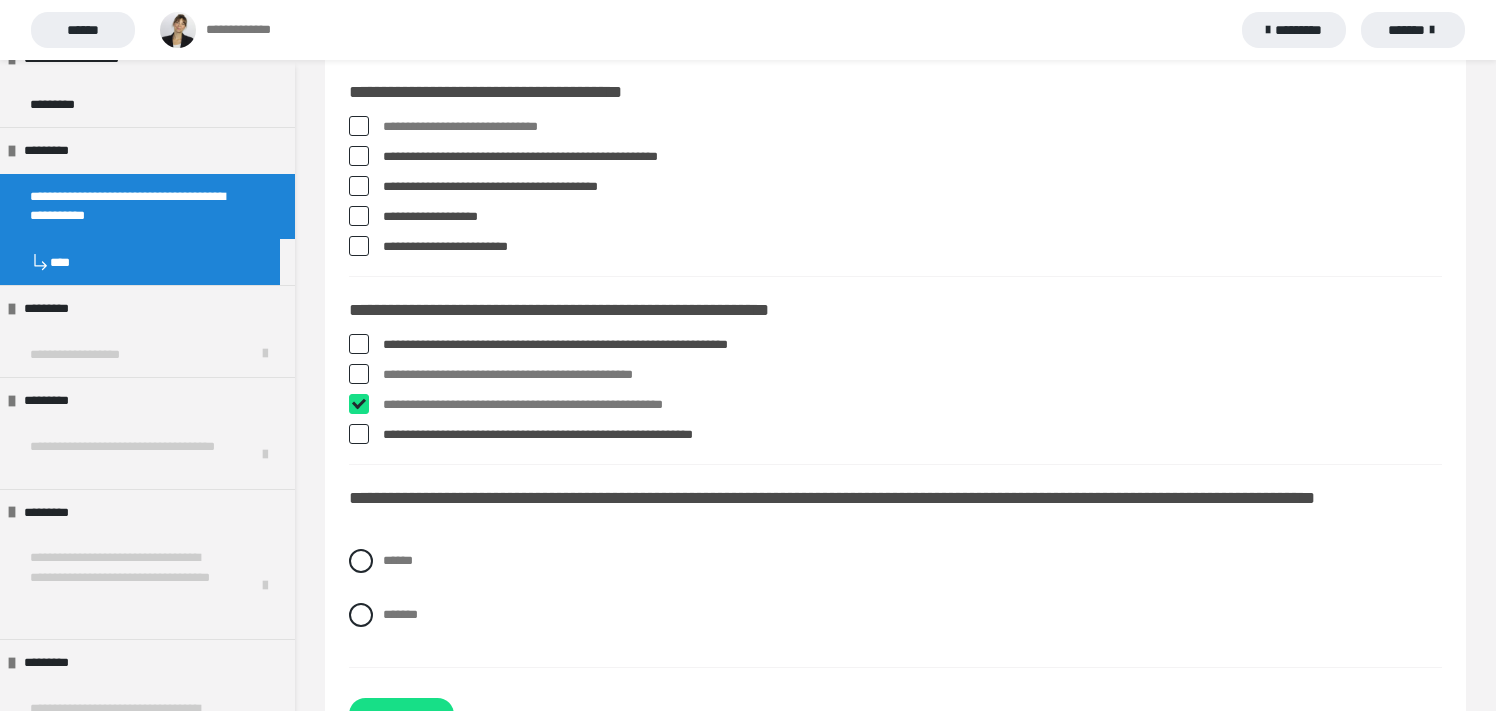 checkbox on "****" 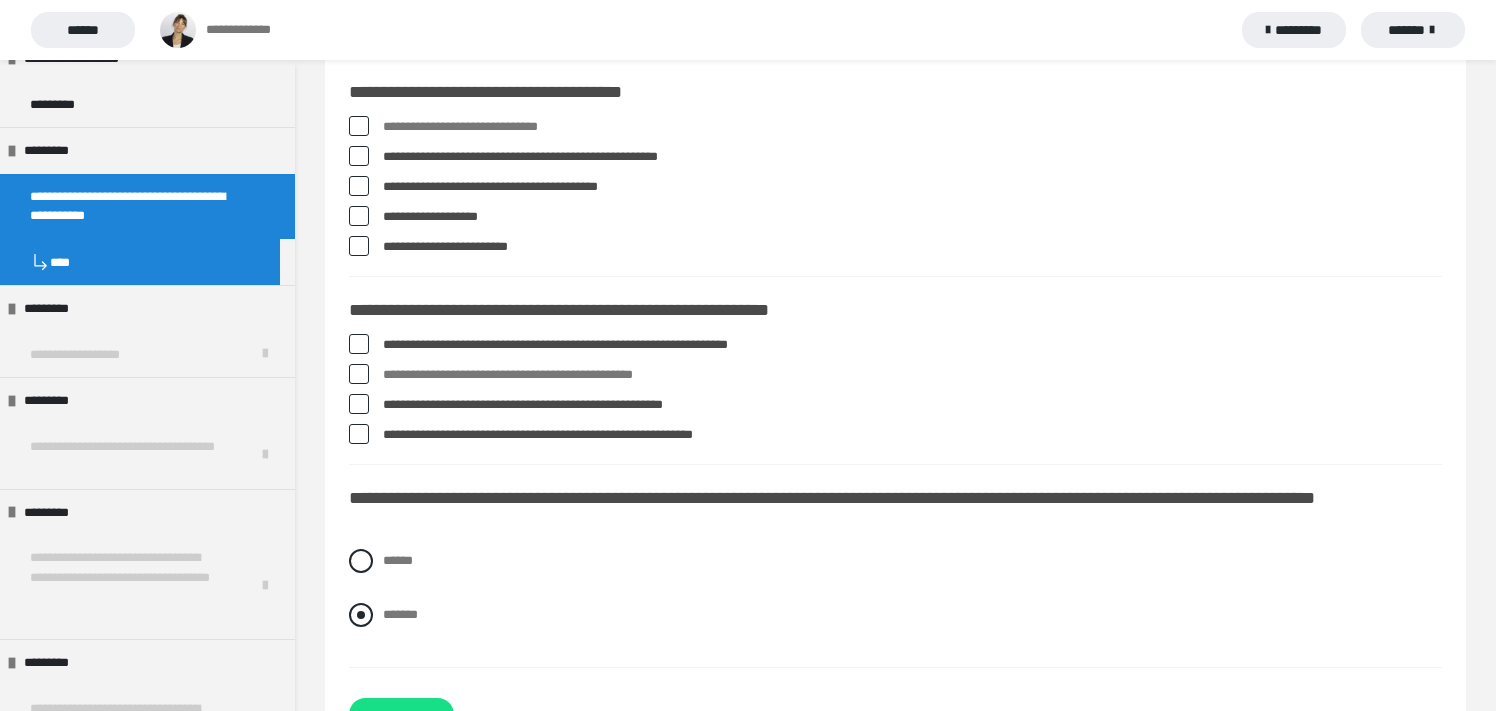 click at bounding box center [361, 615] 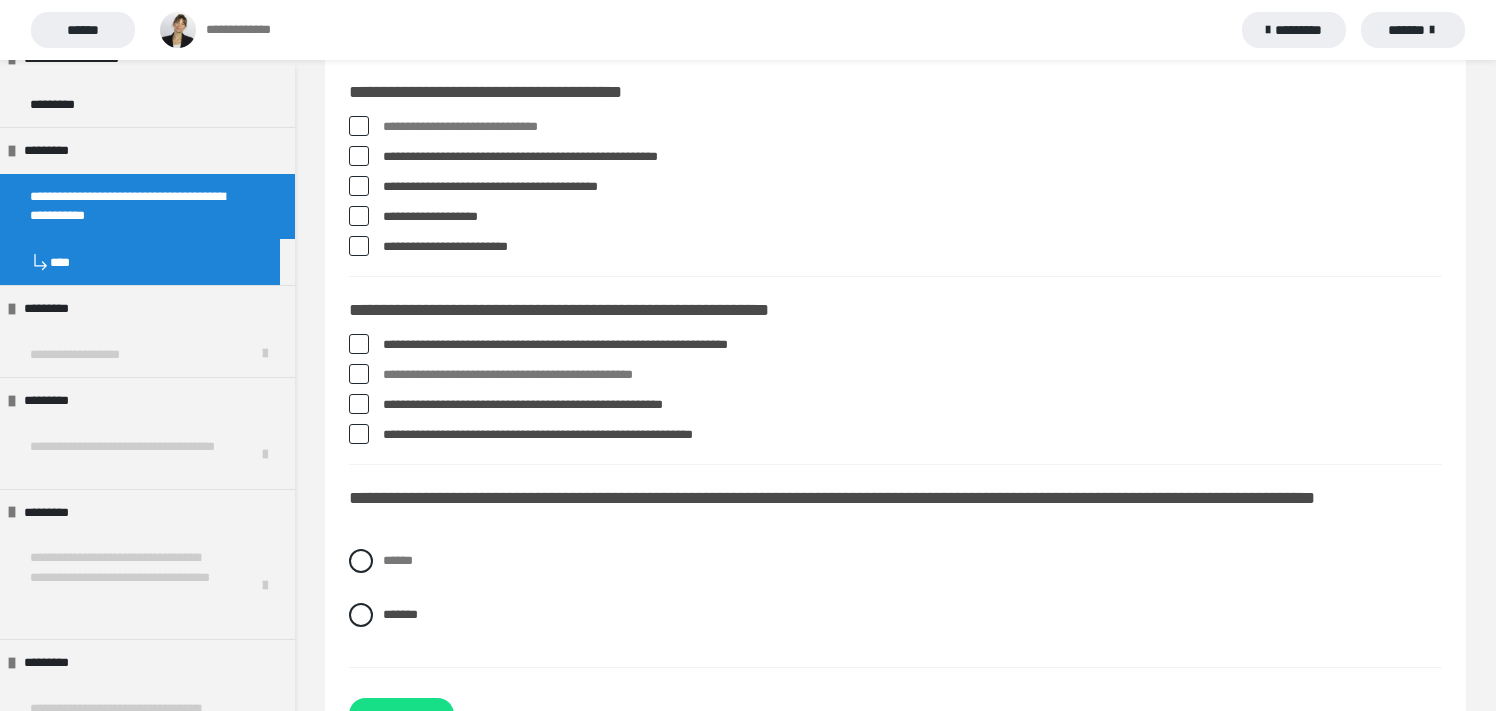 scroll, scrollTop: 374, scrollLeft: 0, axis: vertical 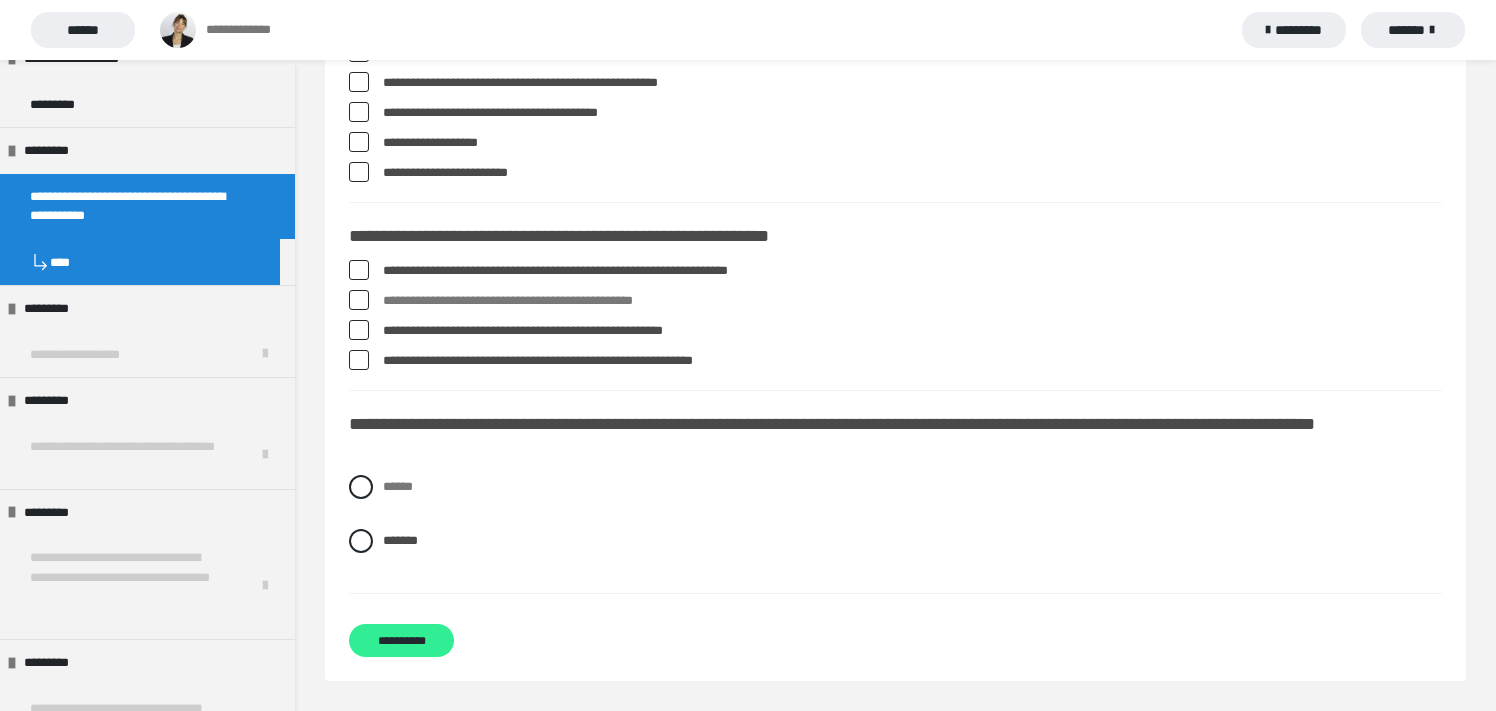 click on "**********" at bounding box center (401, 640) 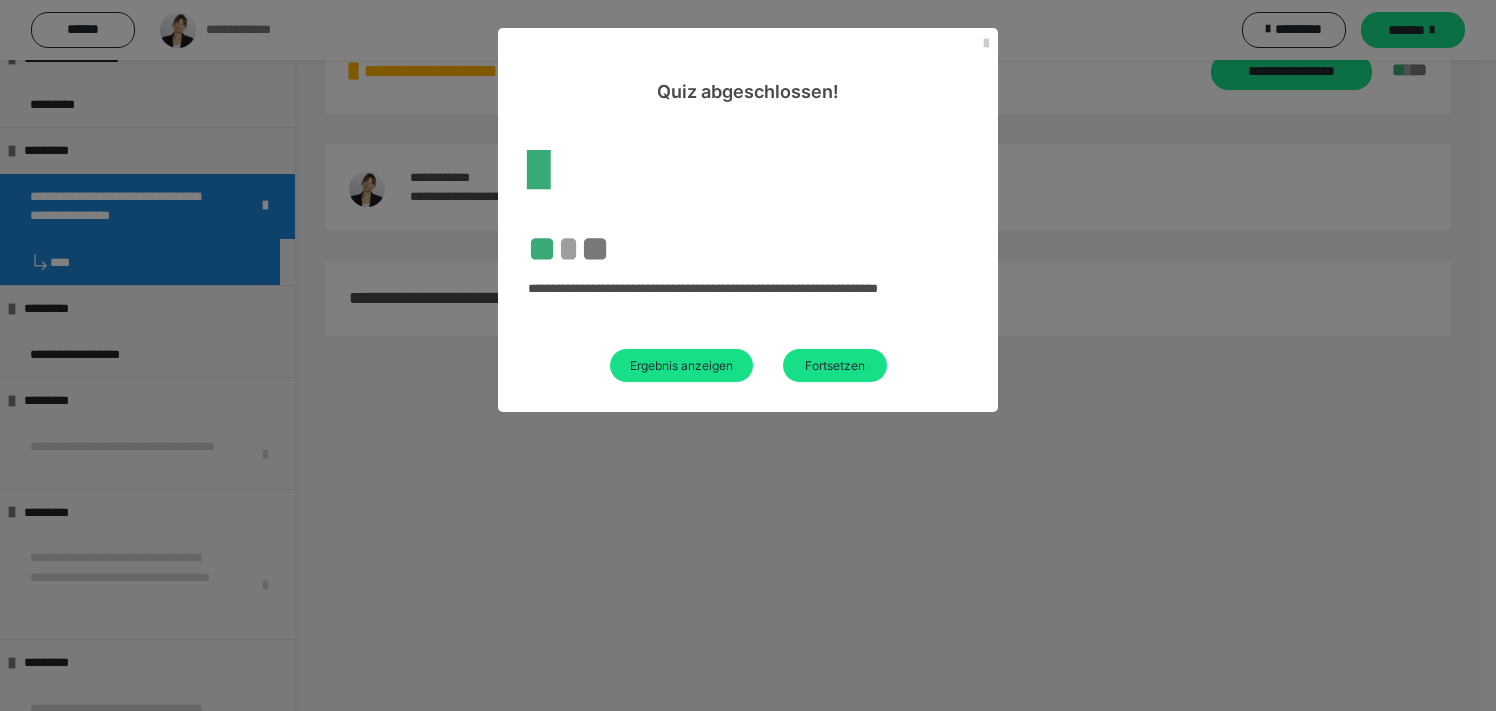 scroll, scrollTop: 374, scrollLeft: 0, axis: vertical 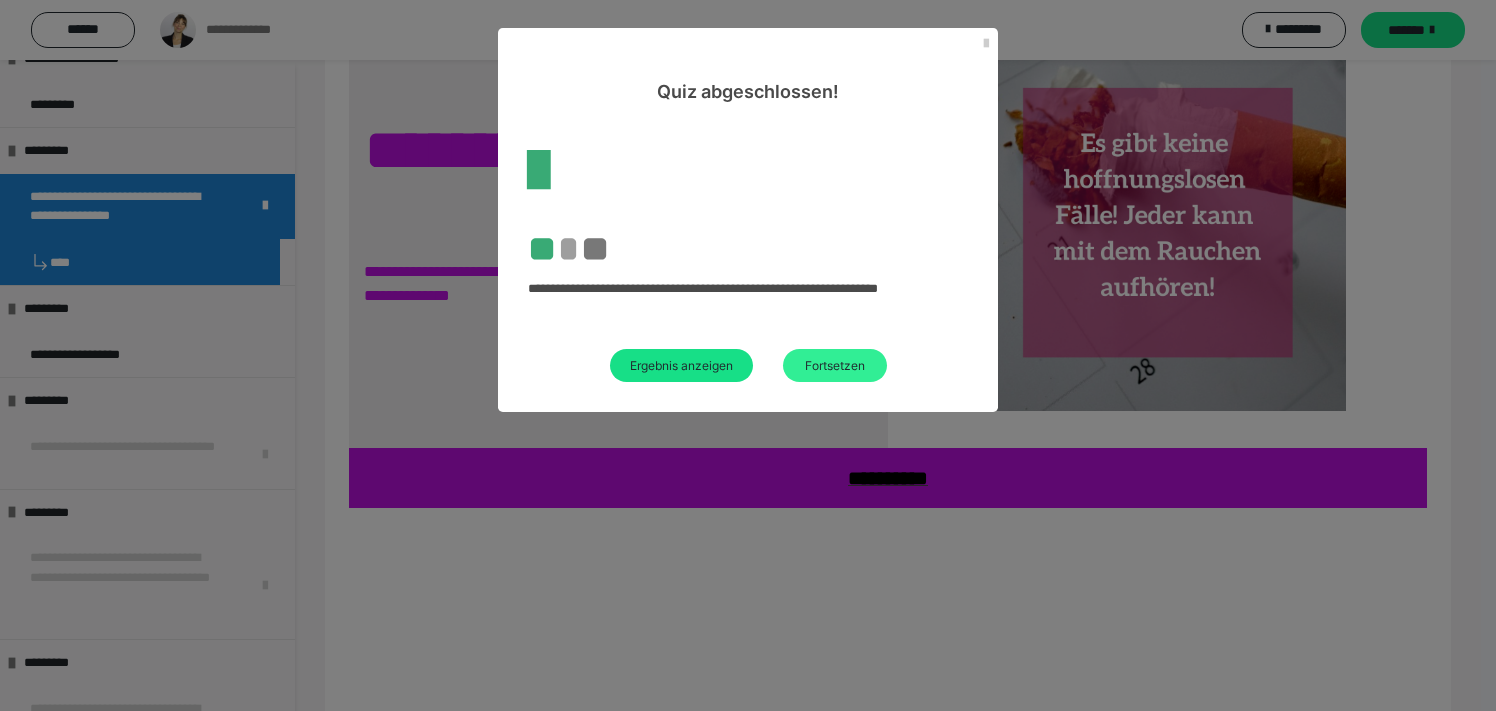 click on "Fortsetzen" at bounding box center [835, 365] 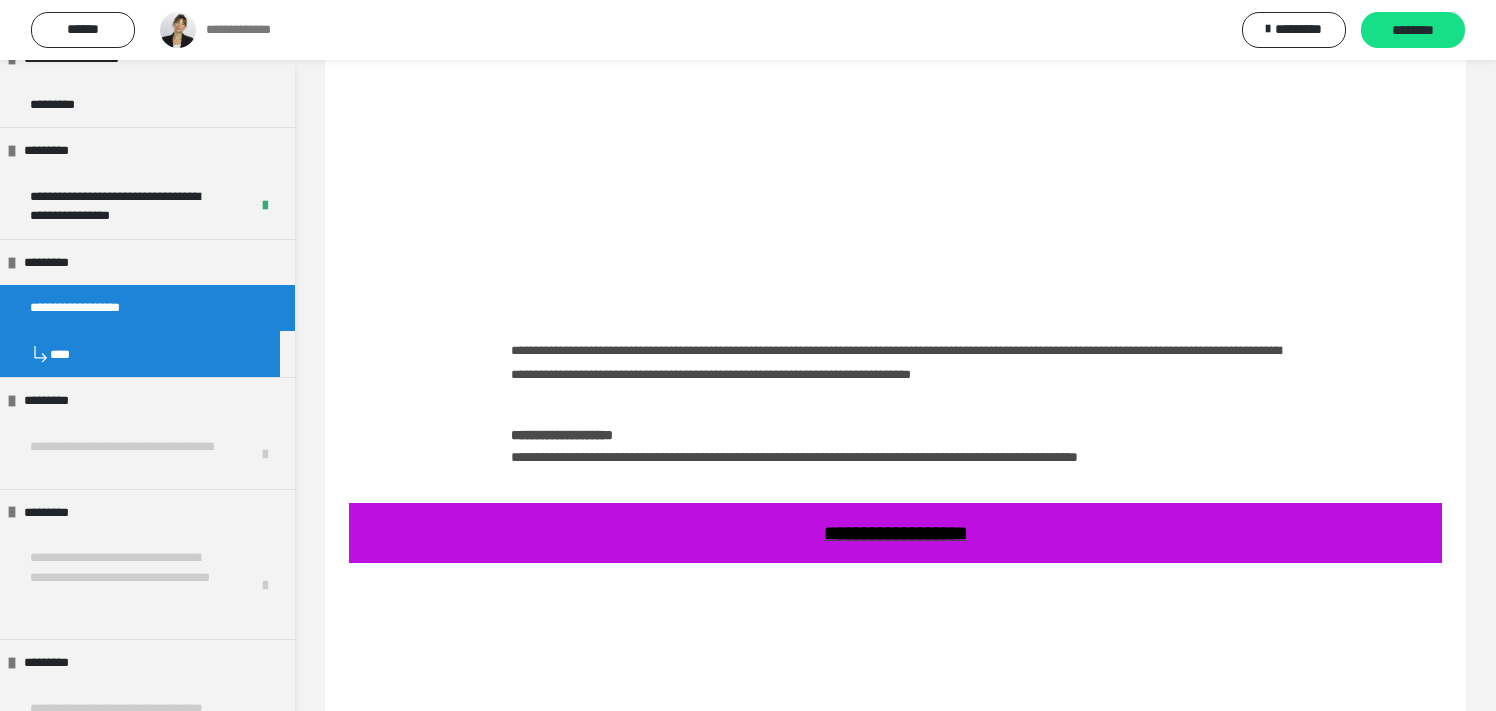 scroll, scrollTop: 1200, scrollLeft: 0, axis: vertical 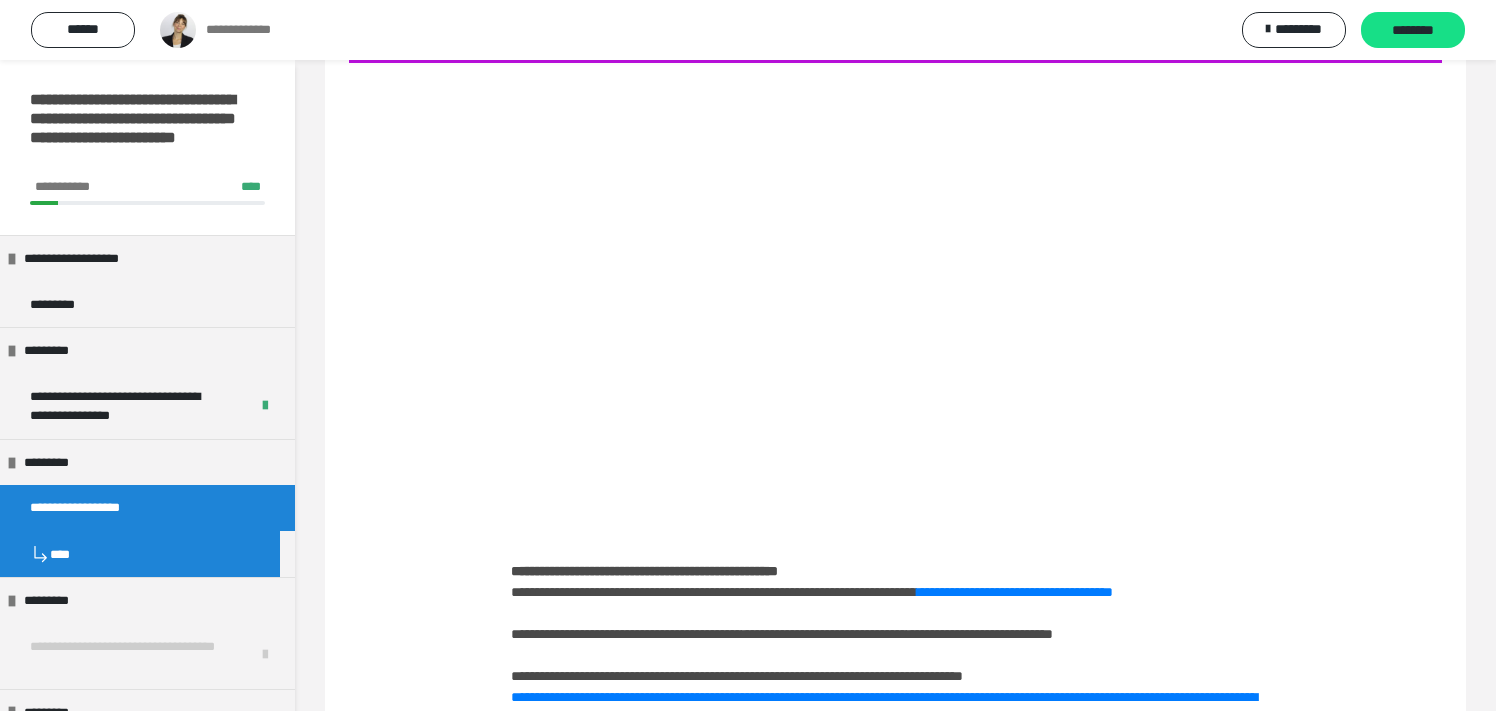 click at bounding box center [895, 433] 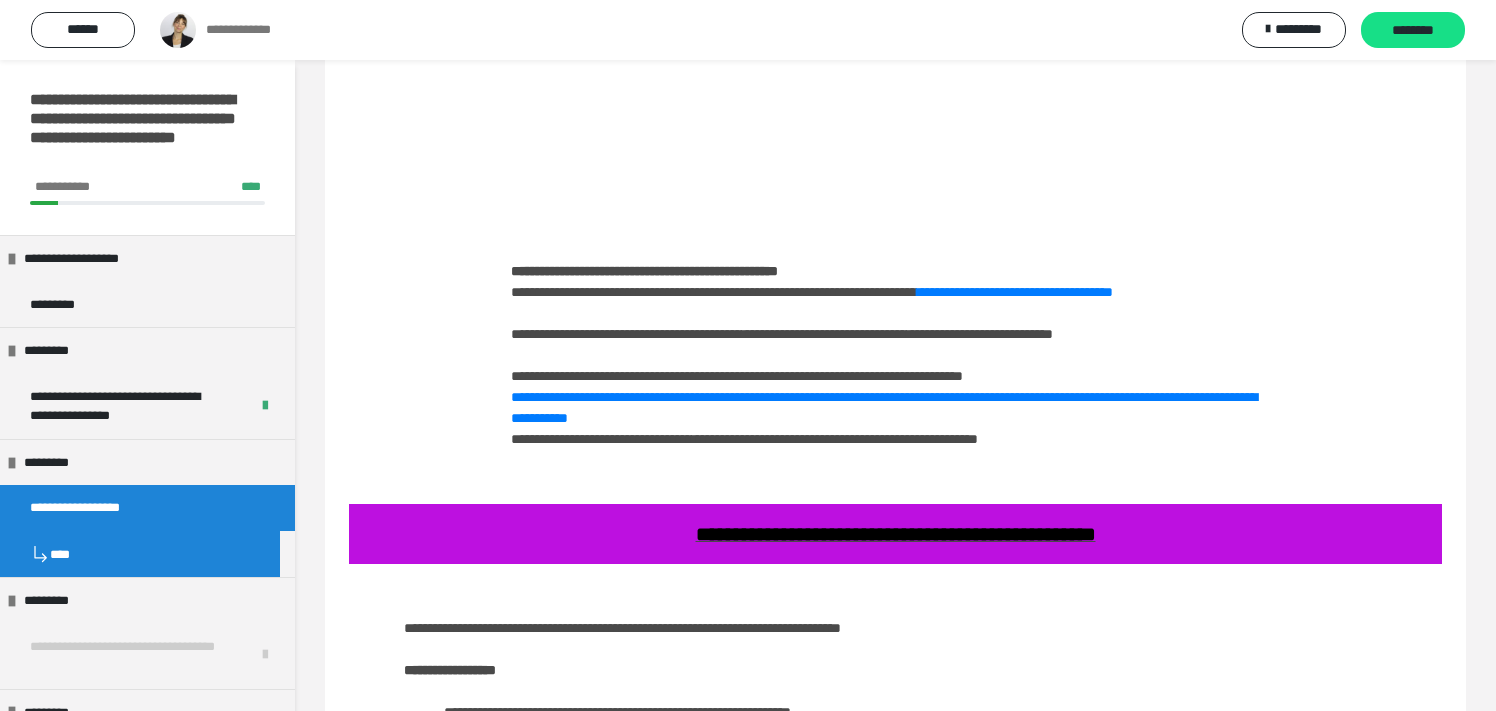 scroll, scrollTop: 2000, scrollLeft: 0, axis: vertical 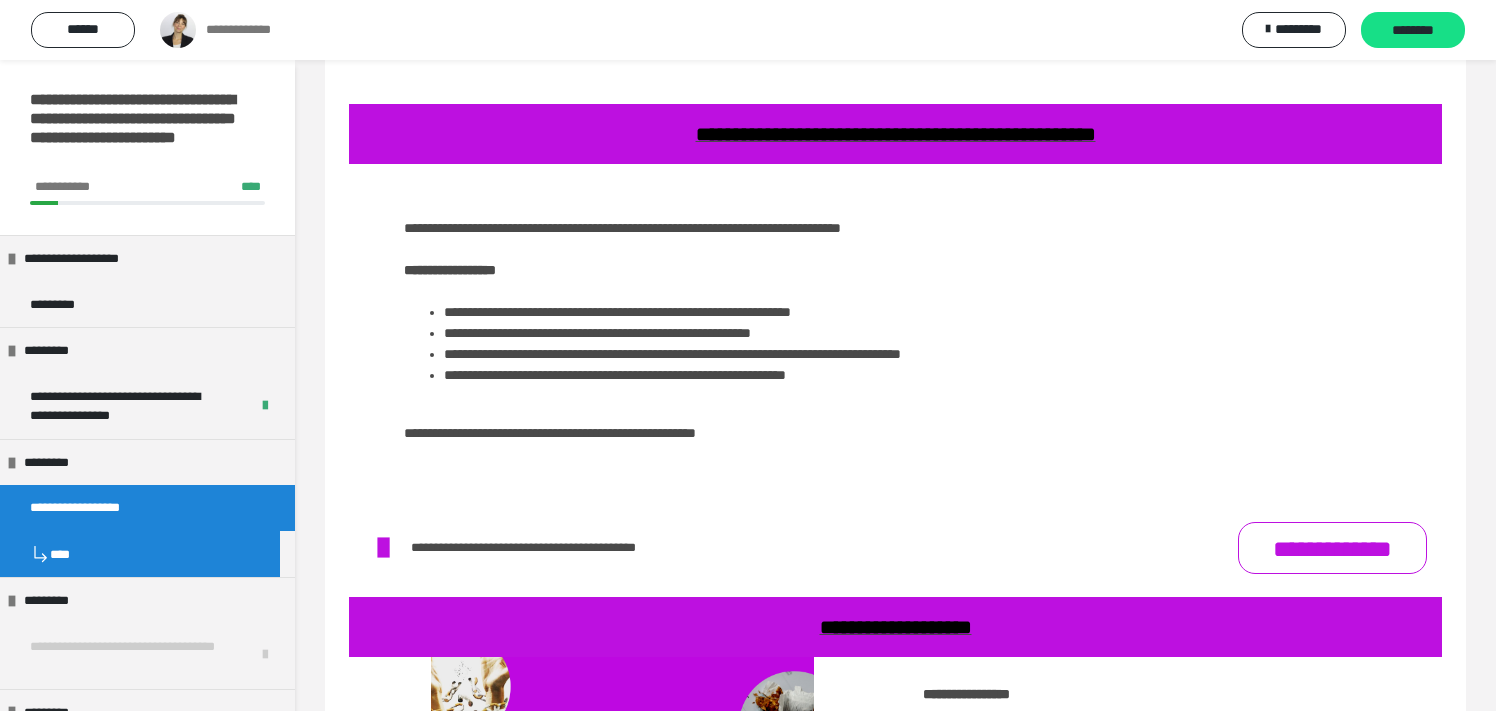 click on "**********" at bounding box center [1332, 548] 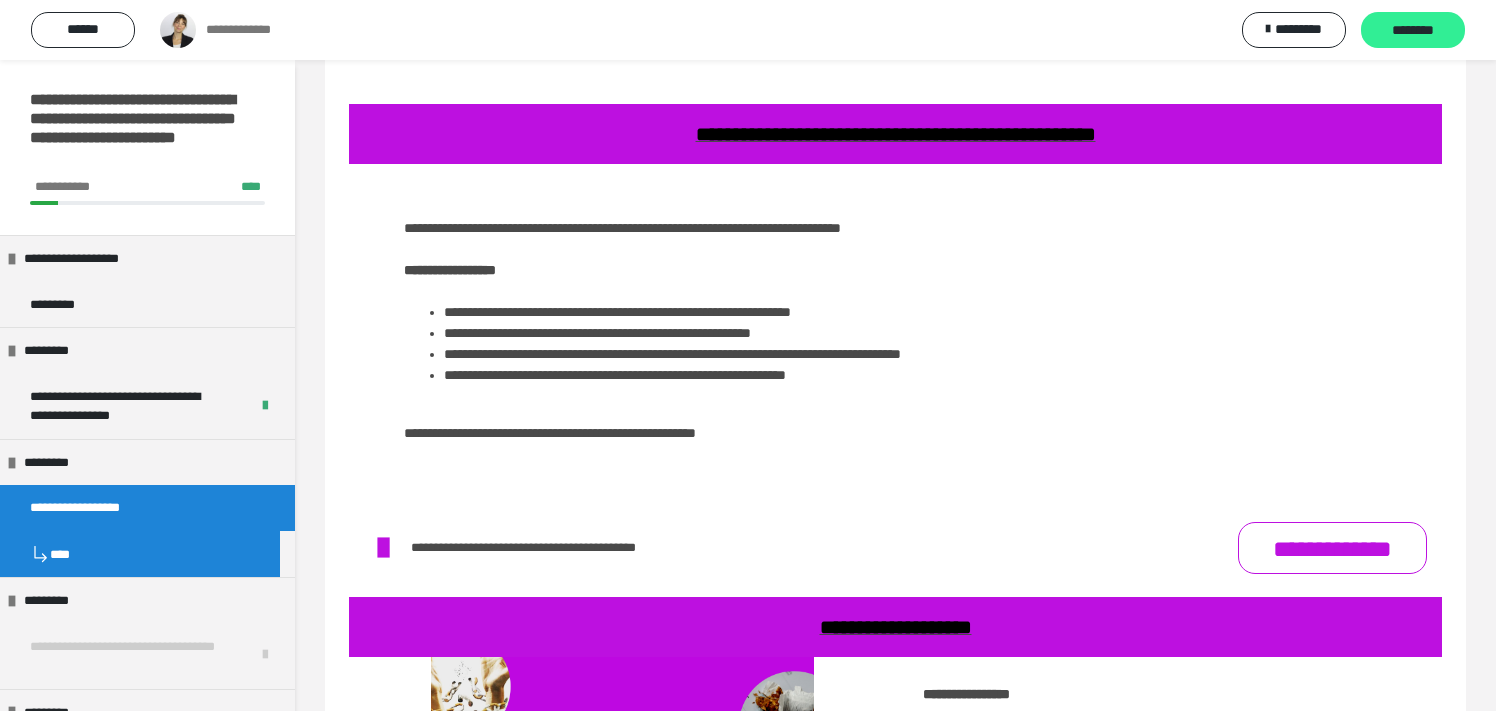 click on "********" at bounding box center (1413, 31) 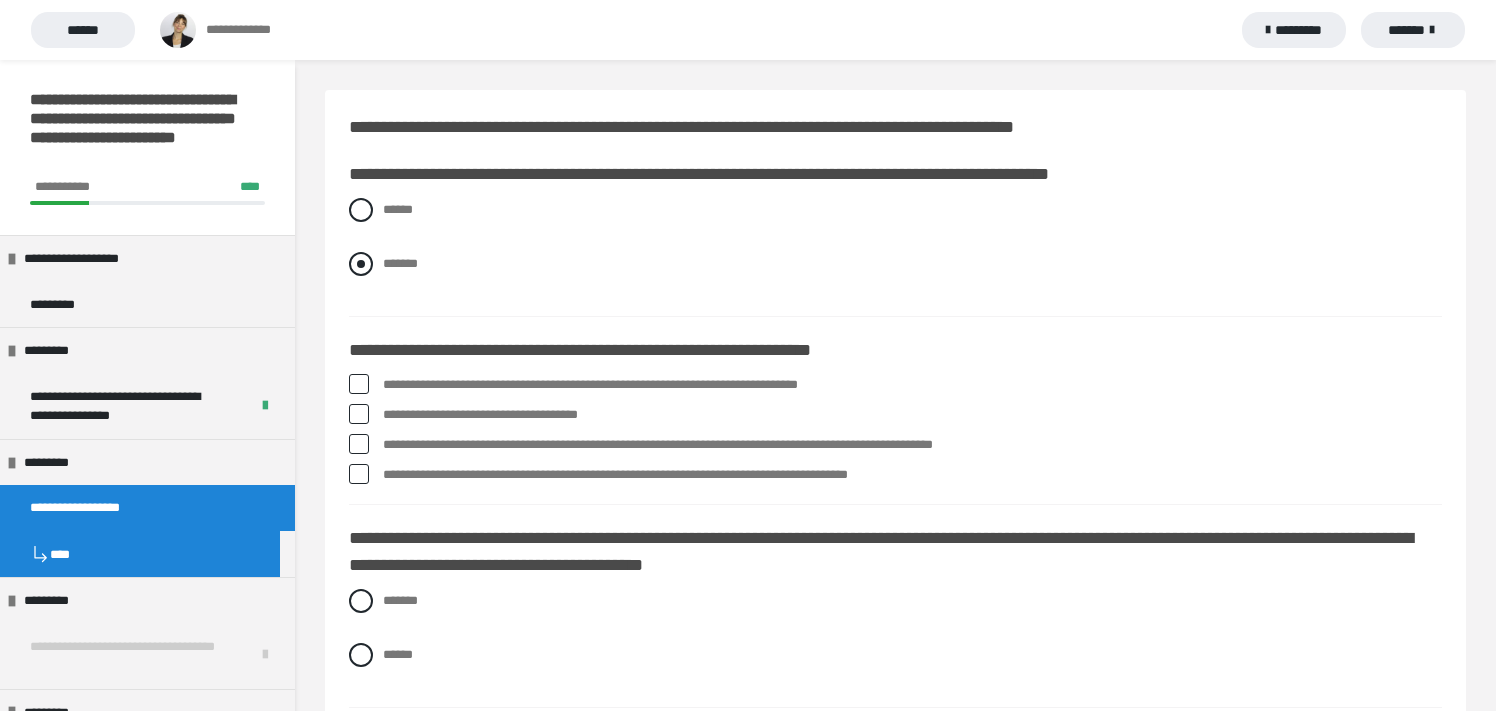 click at bounding box center [361, 264] 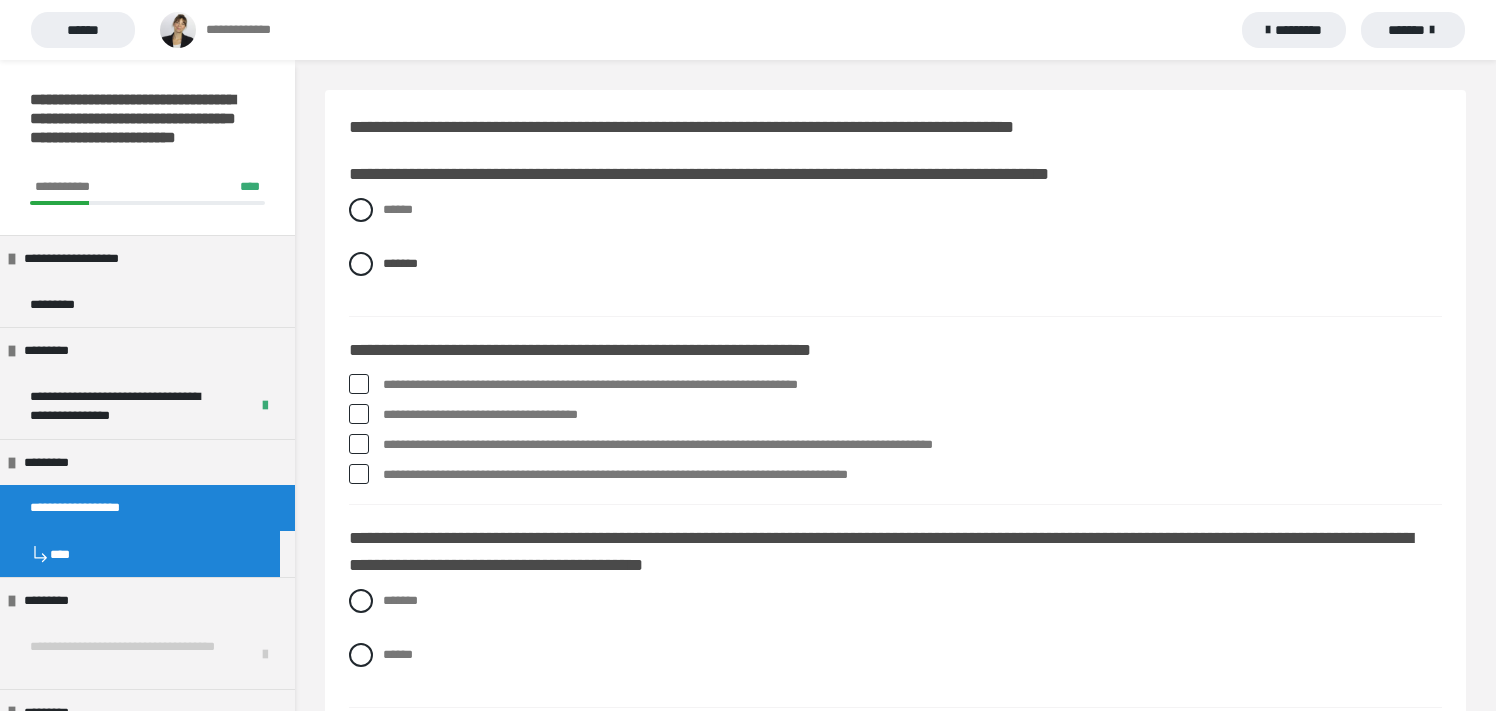 click at bounding box center (359, 384) 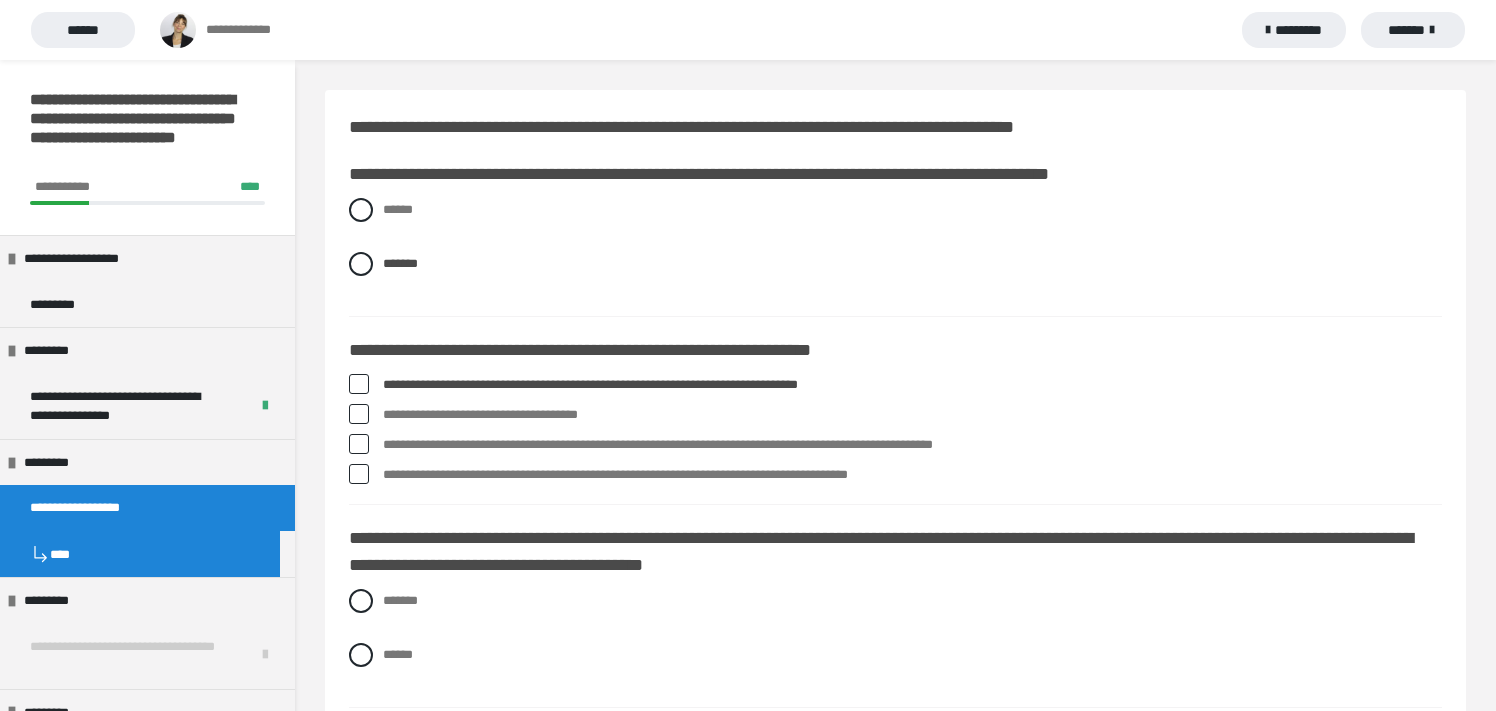 click at bounding box center [359, 414] 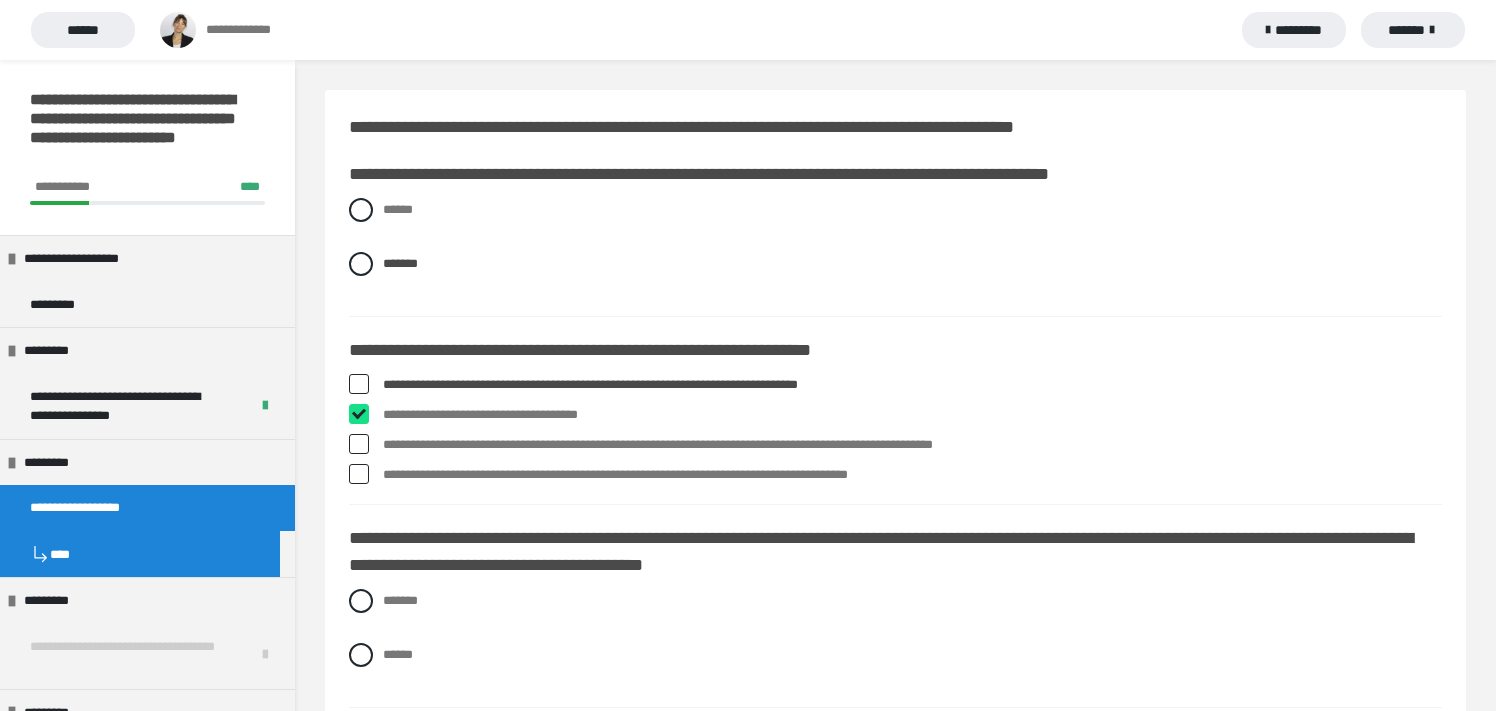 checkbox on "****" 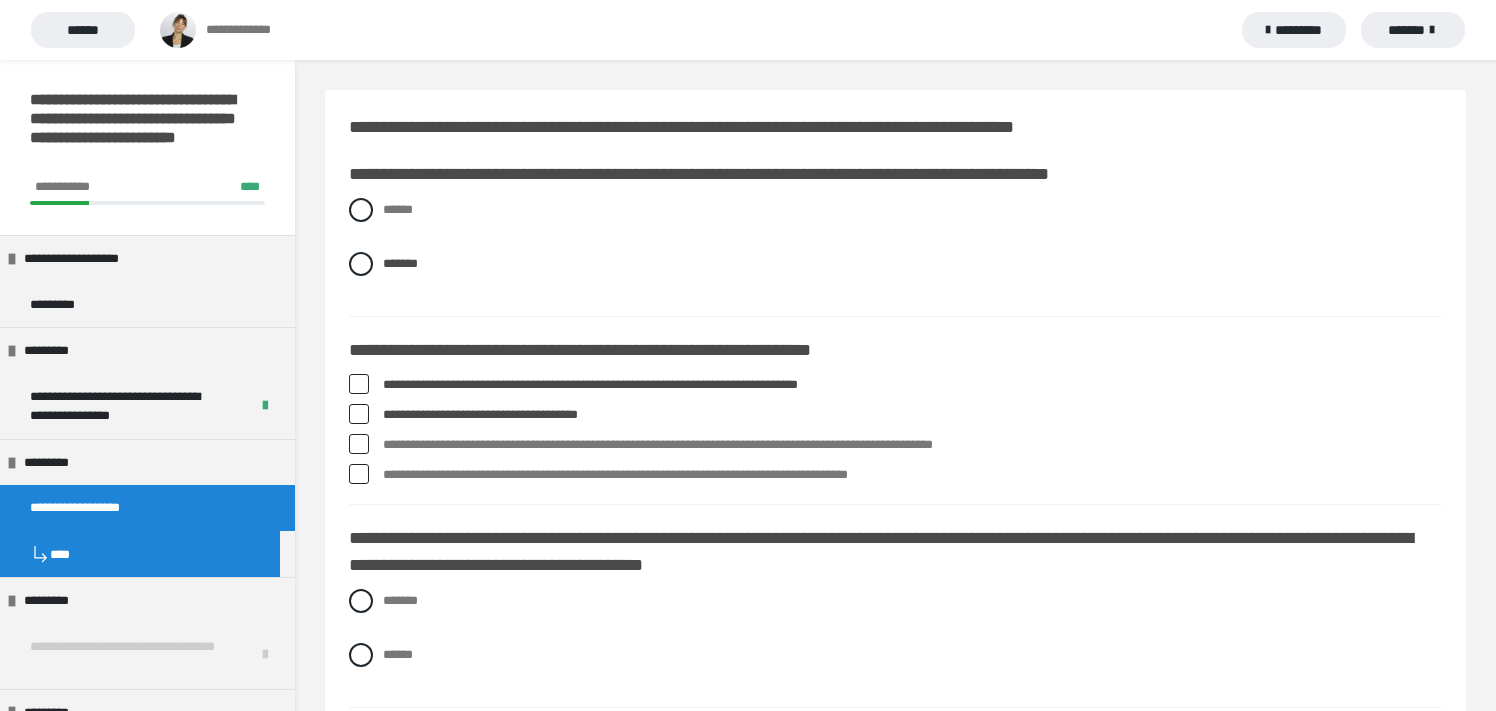 click at bounding box center [359, 444] 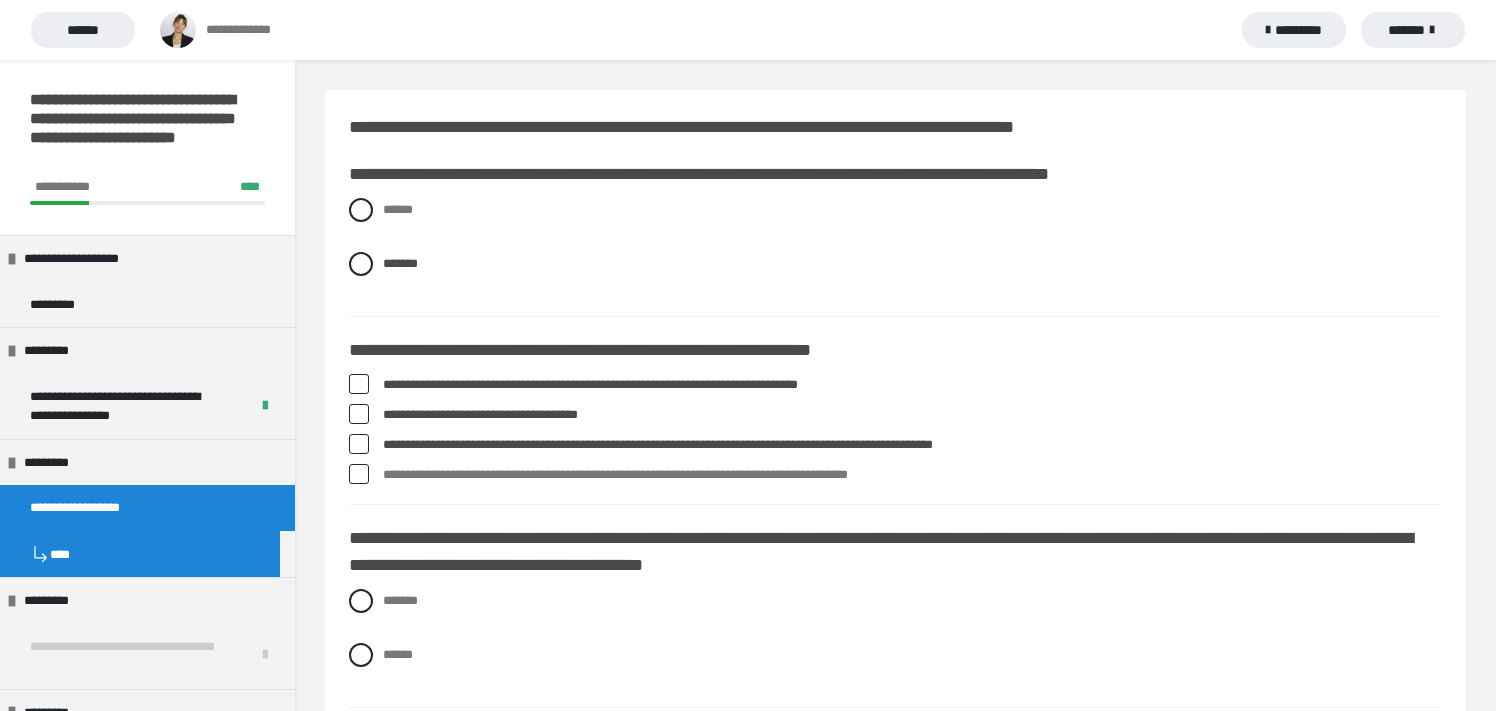 click at bounding box center [359, 474] 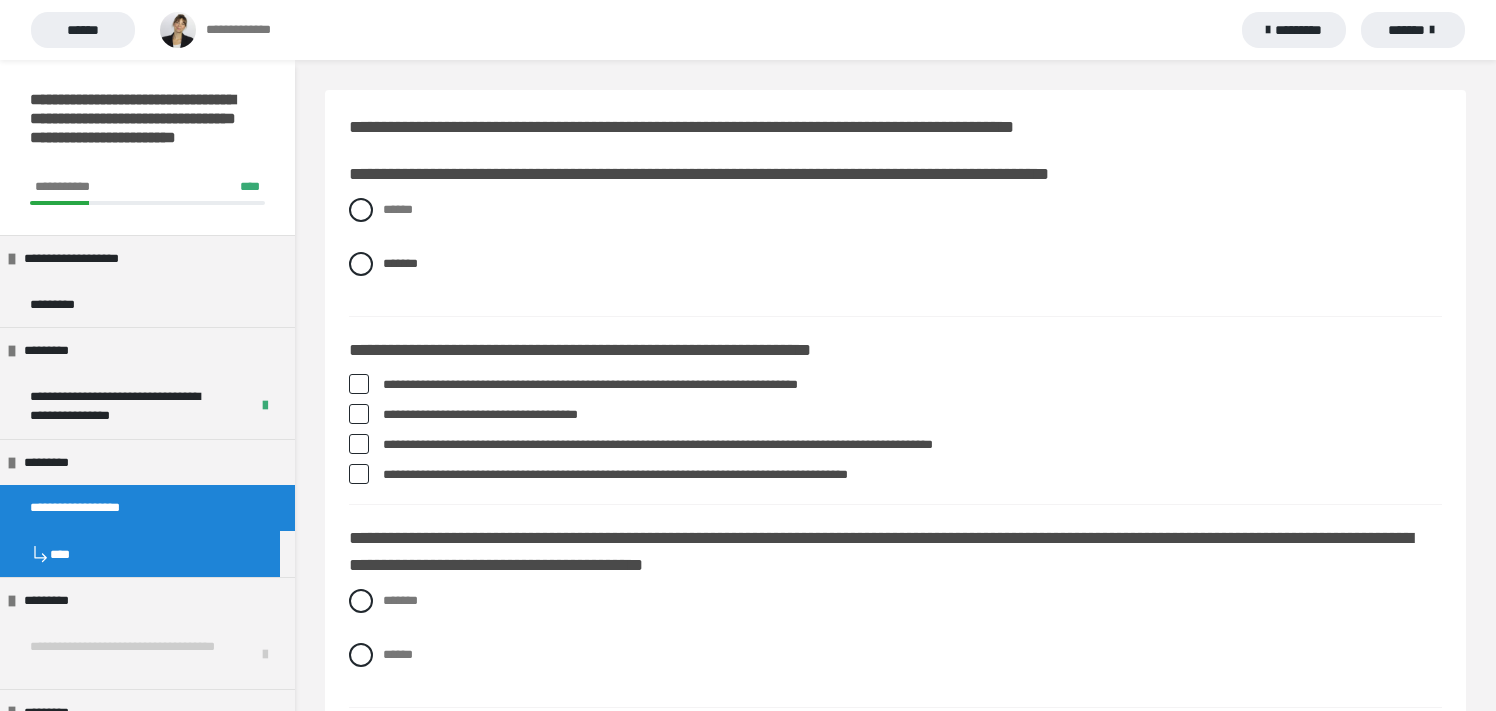 scroll, scrollTop: 200, scrollLeft: 0, axis: vertical 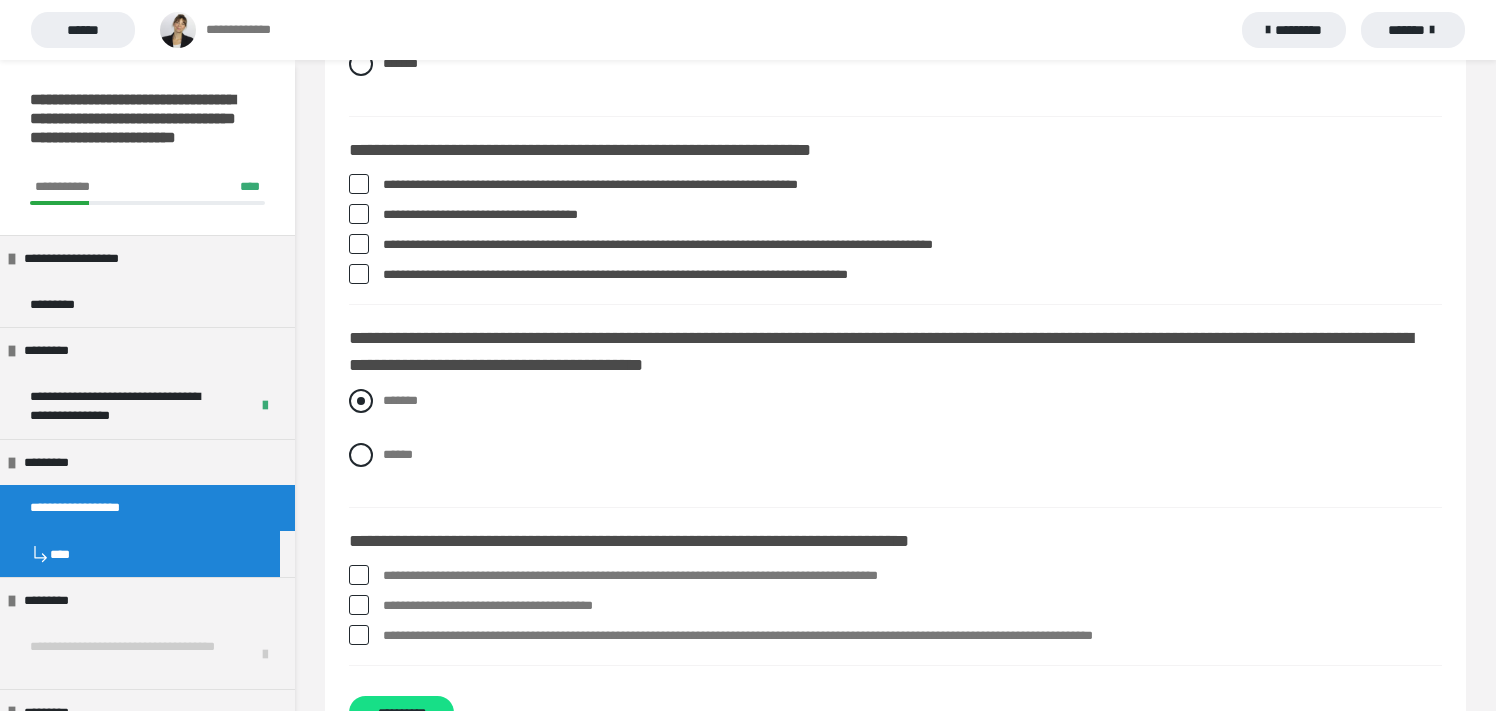 click at bounding box center [361, 401] 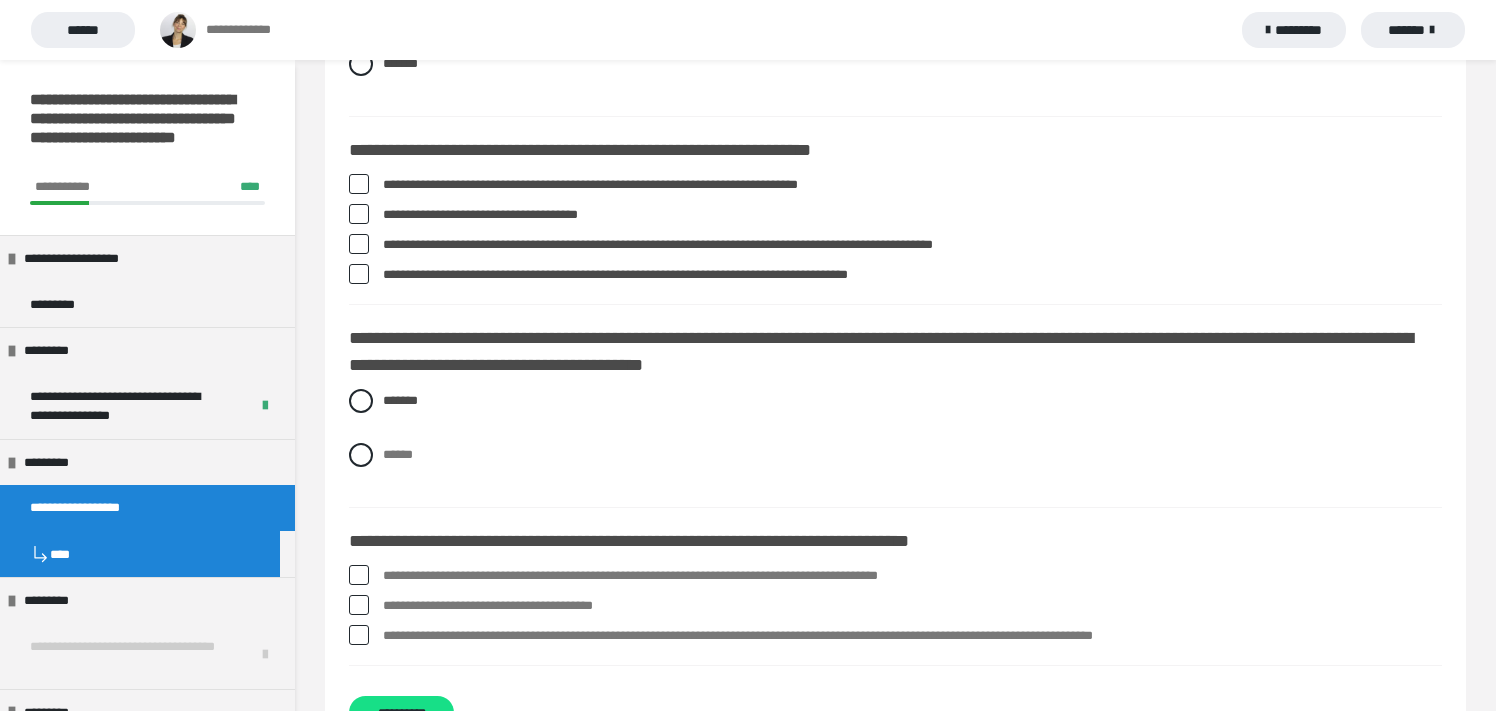 scroll, scrollTop: 272, scrollLeft: 0, axis: vertical 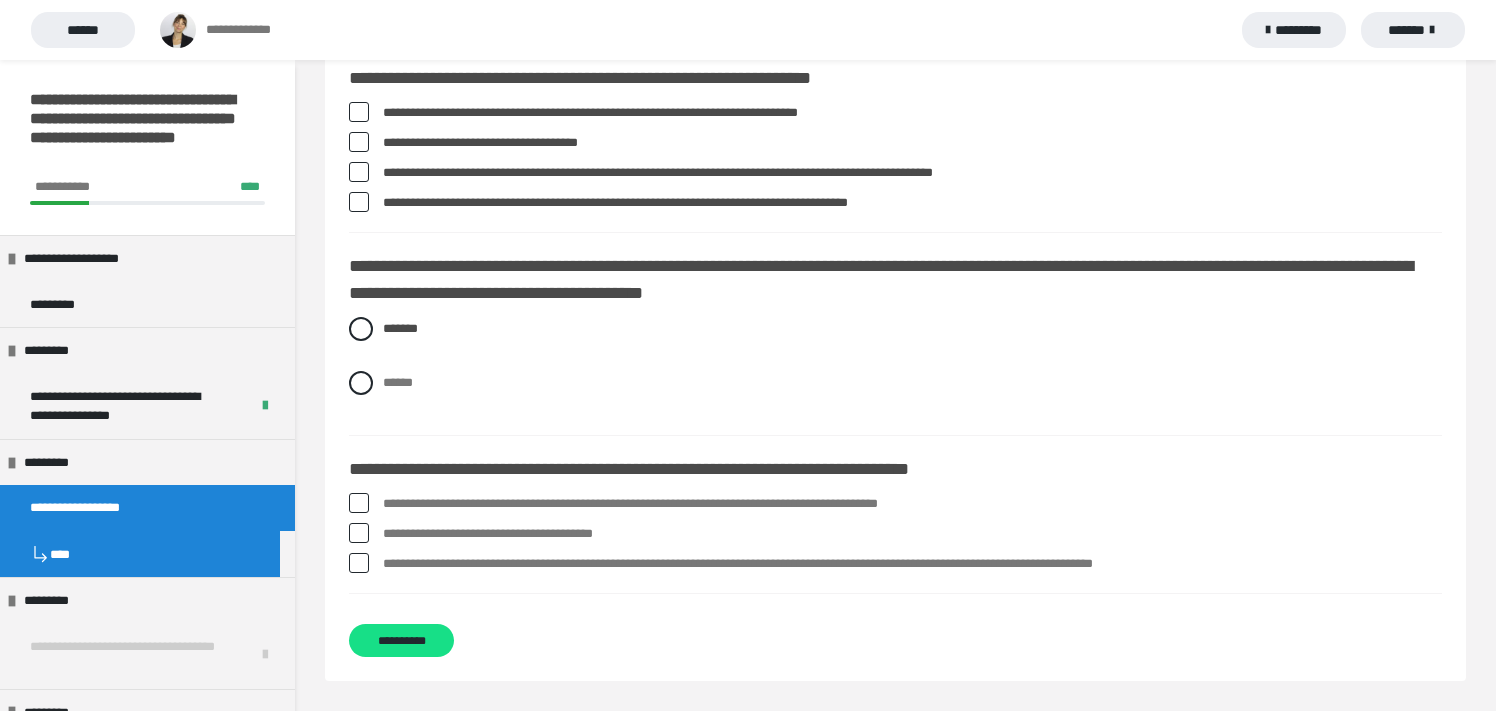 click at bounding box center (359, 503) 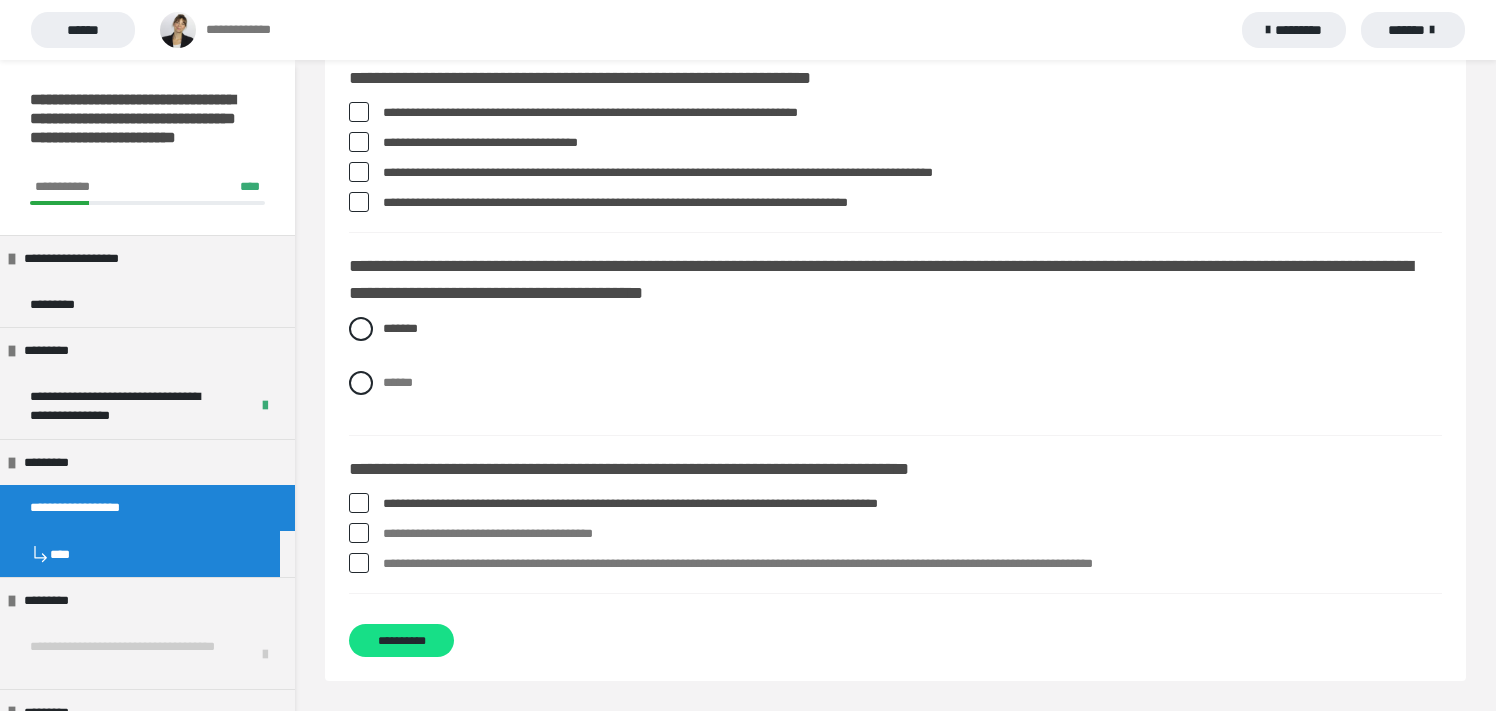 click at bounding box center [359, 533] 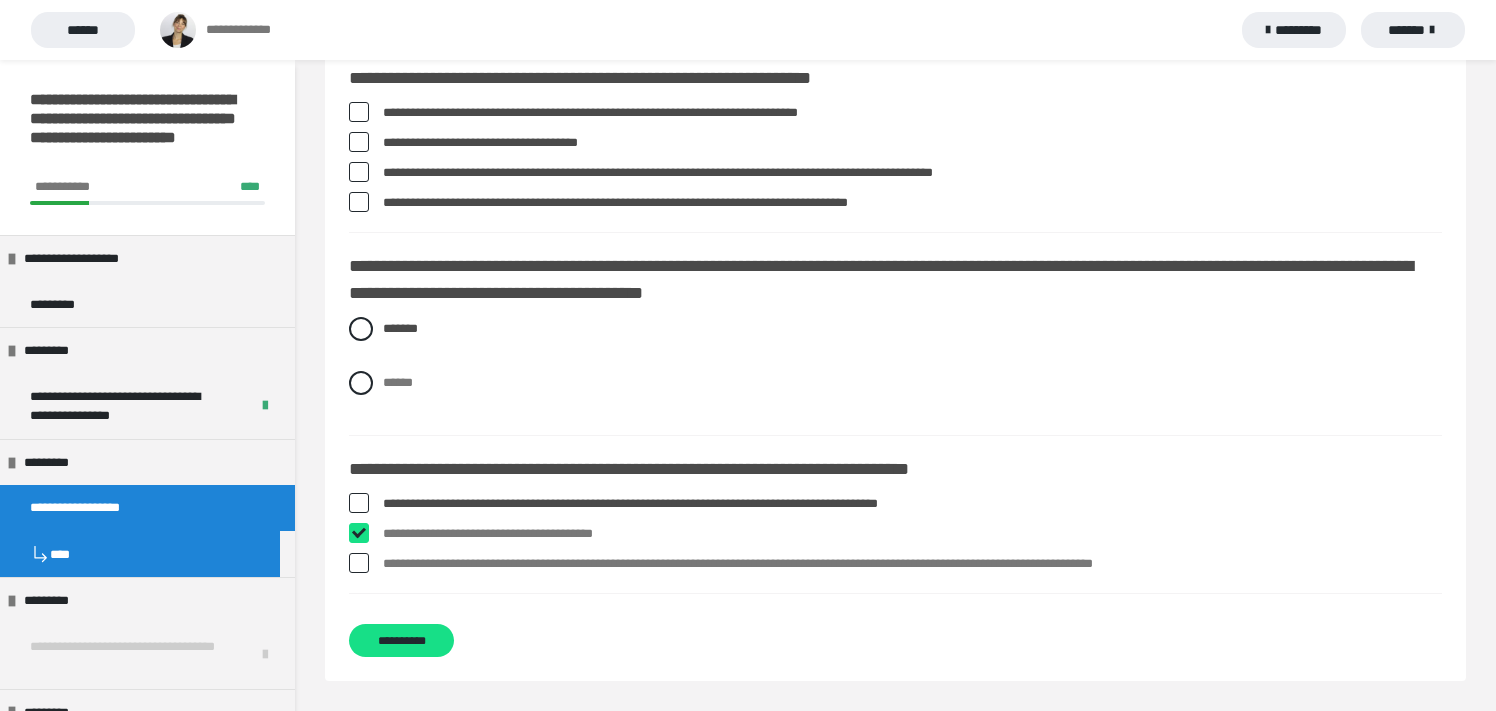 checkbox on "****" 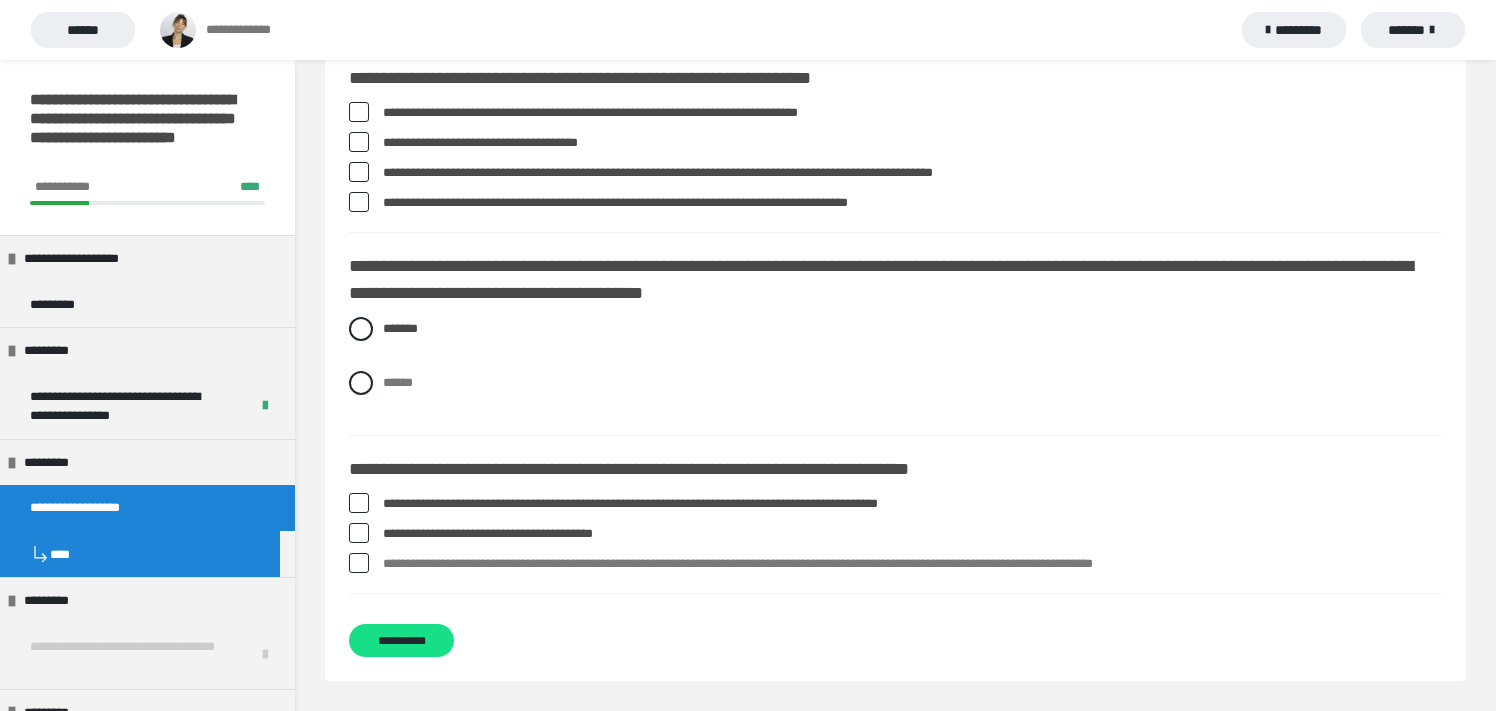 click at bounding box center (359, 563) 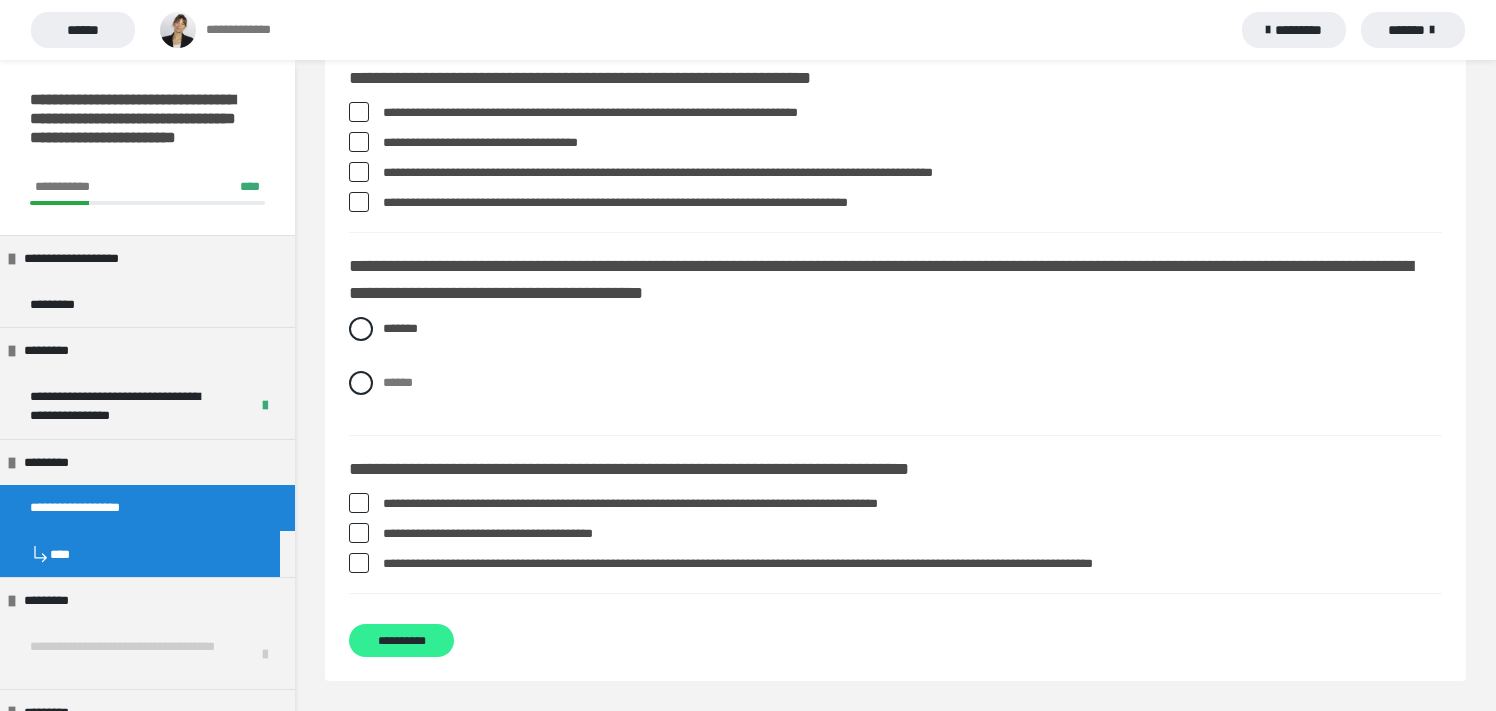 click on "**********" at bounding box center [401, 640] 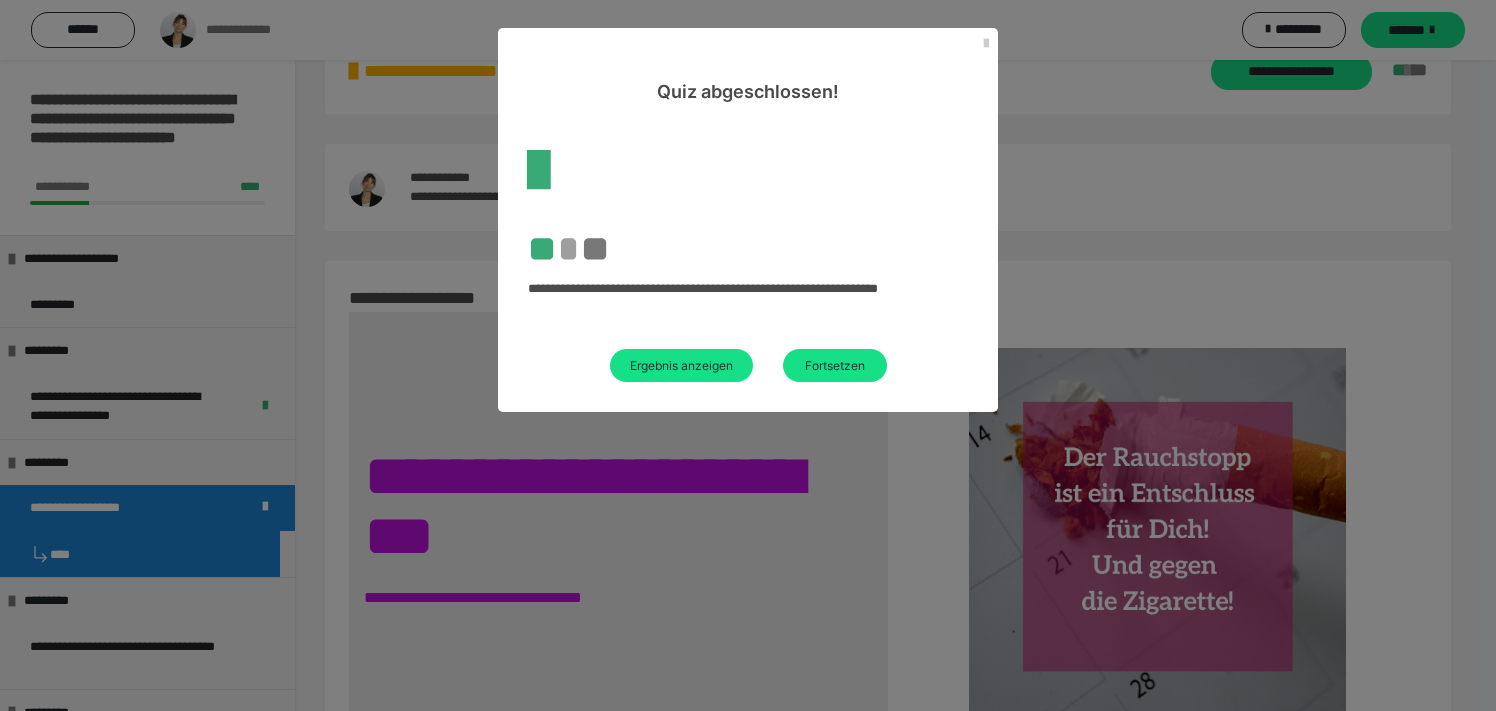 scroll, scrollTop: 272, scrollLeft: 0, axis: vertical 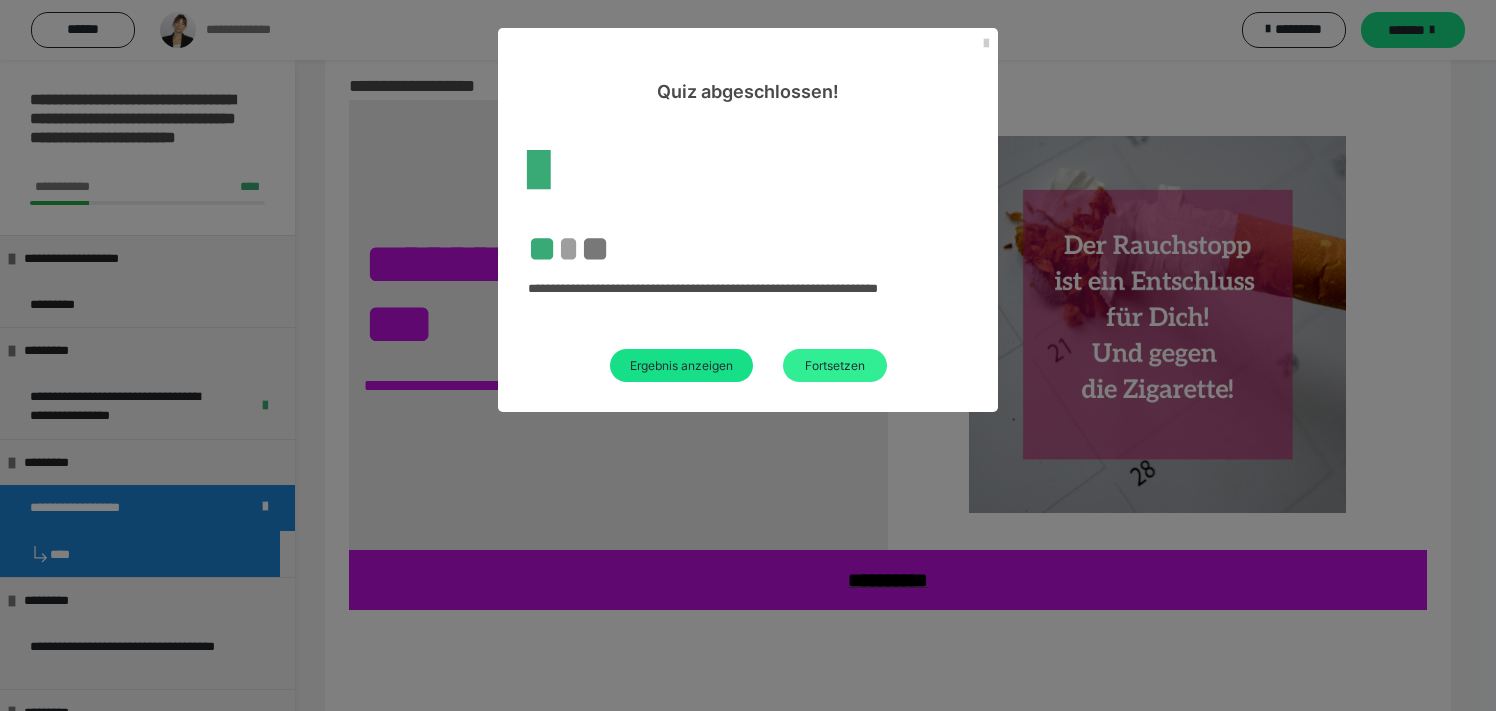 click on "Fortsetzen" at bounding box center [835, 365] 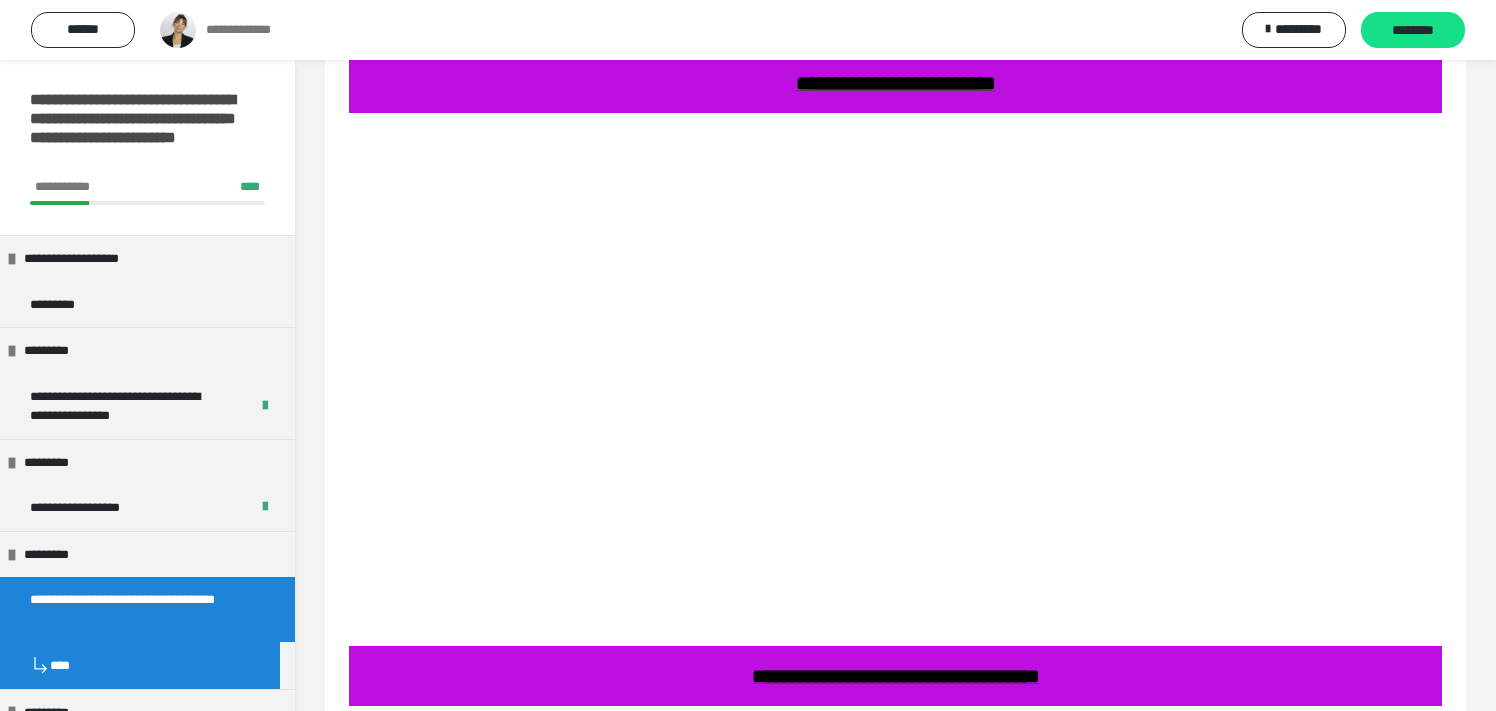 scroll, scrollTop: 2741, scrollLeft: 0, axis: vertical 